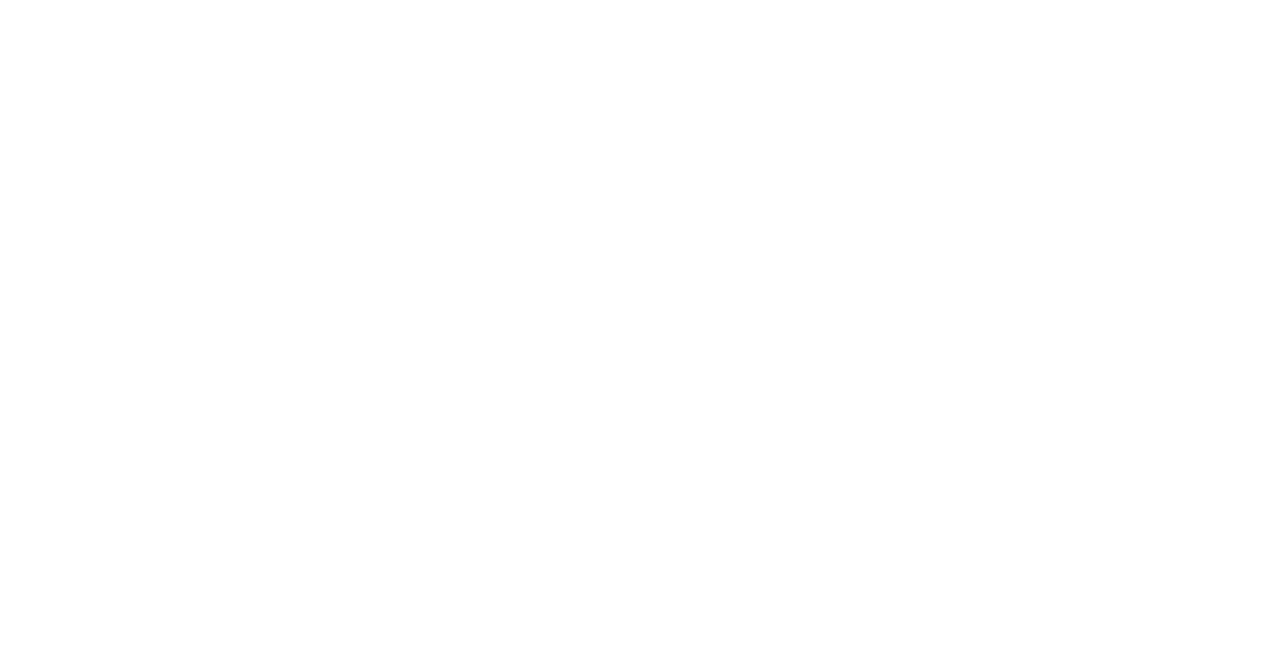scroll, scrollTop: 0, scrollLeft: 0, axis: both 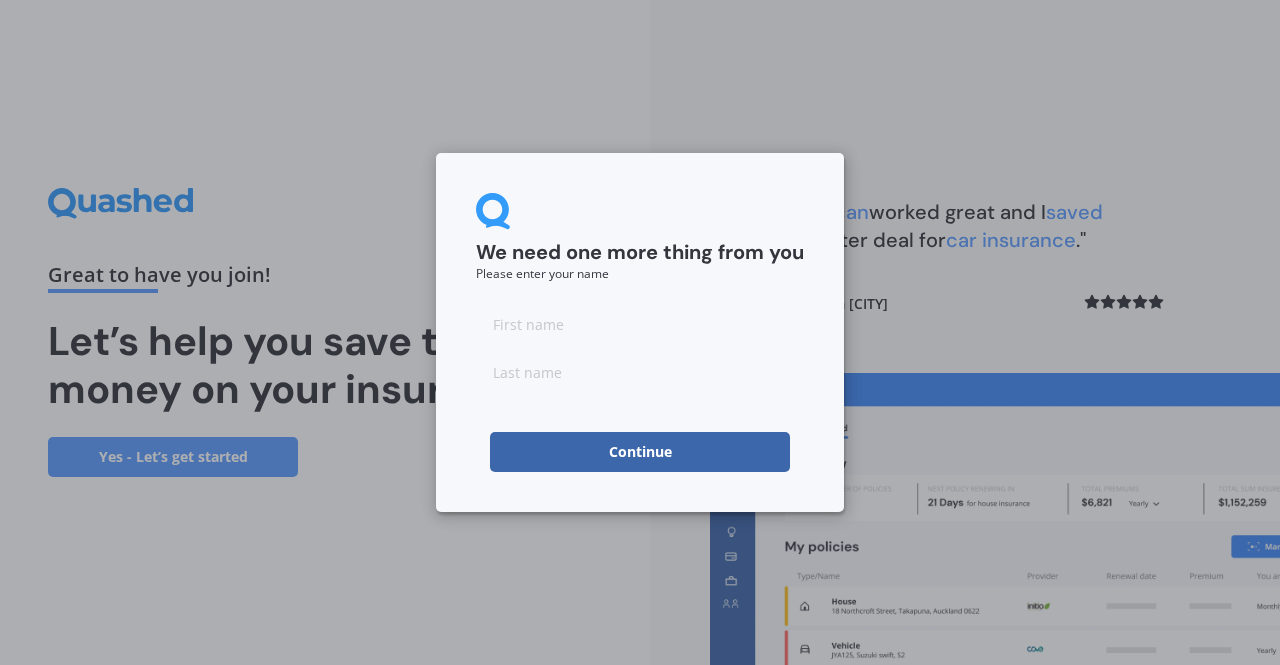 click at bounding box center [640, 324] 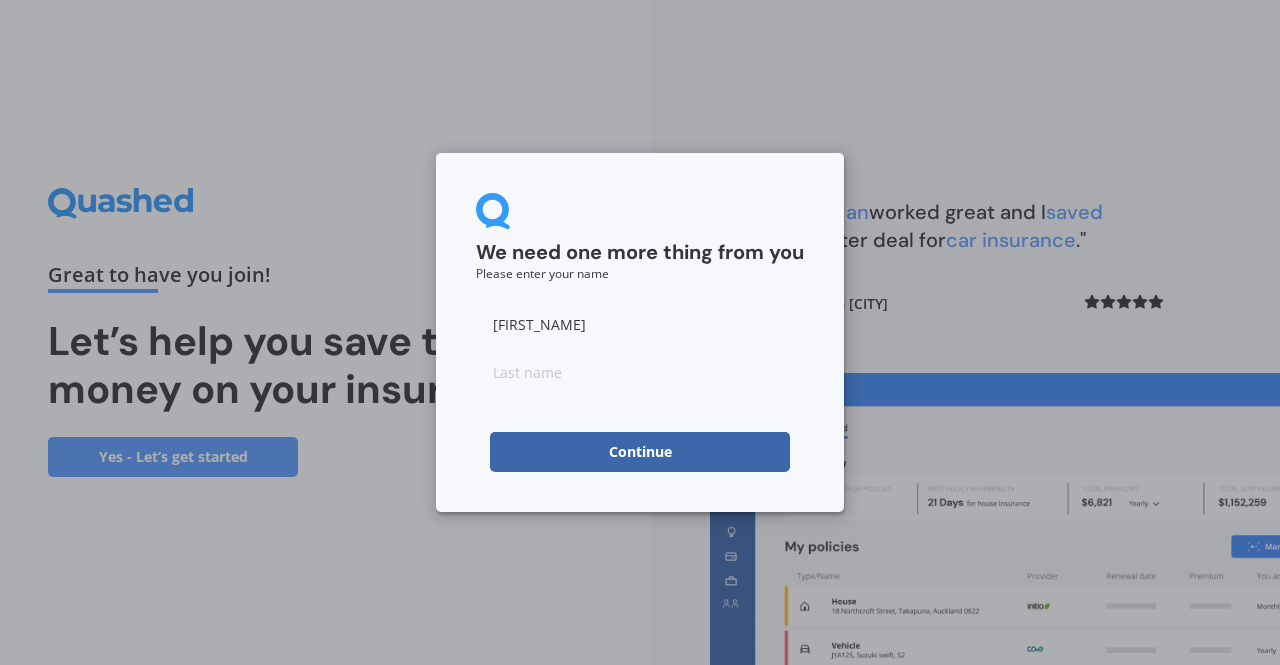 type on "[FIRST_NAME]" 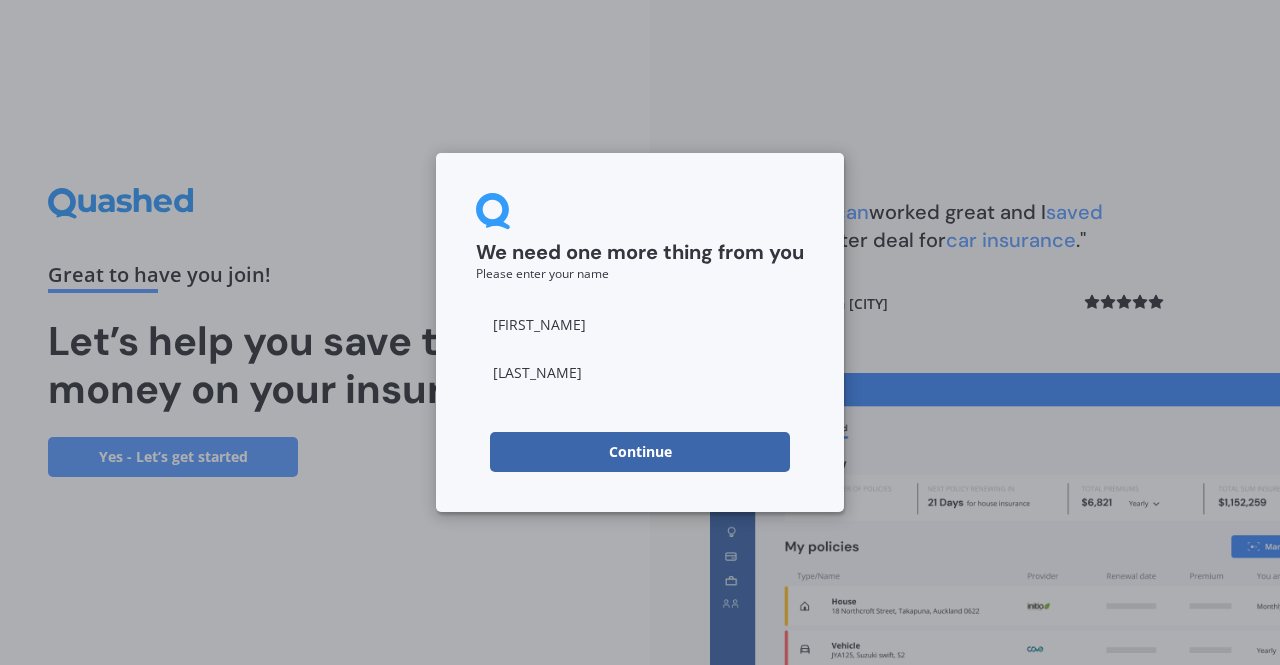 type on "[LAST_NAME]" 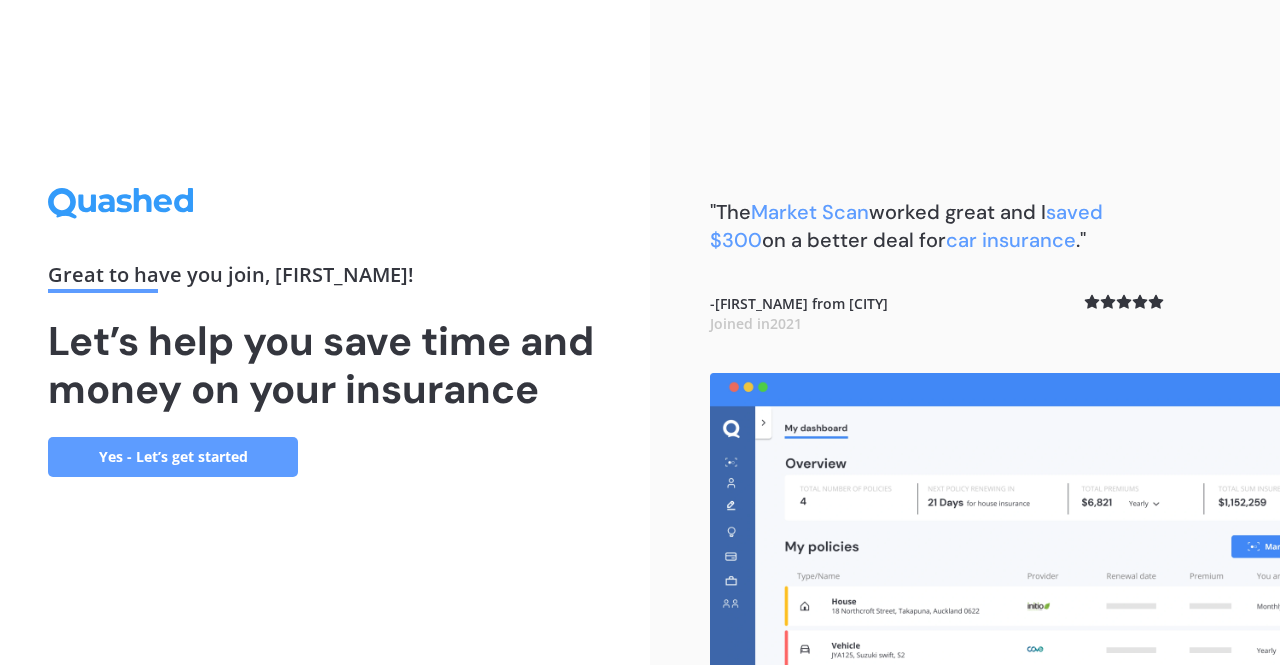 click on "Yes - Let’s get started" at bounding box center [173, 457] 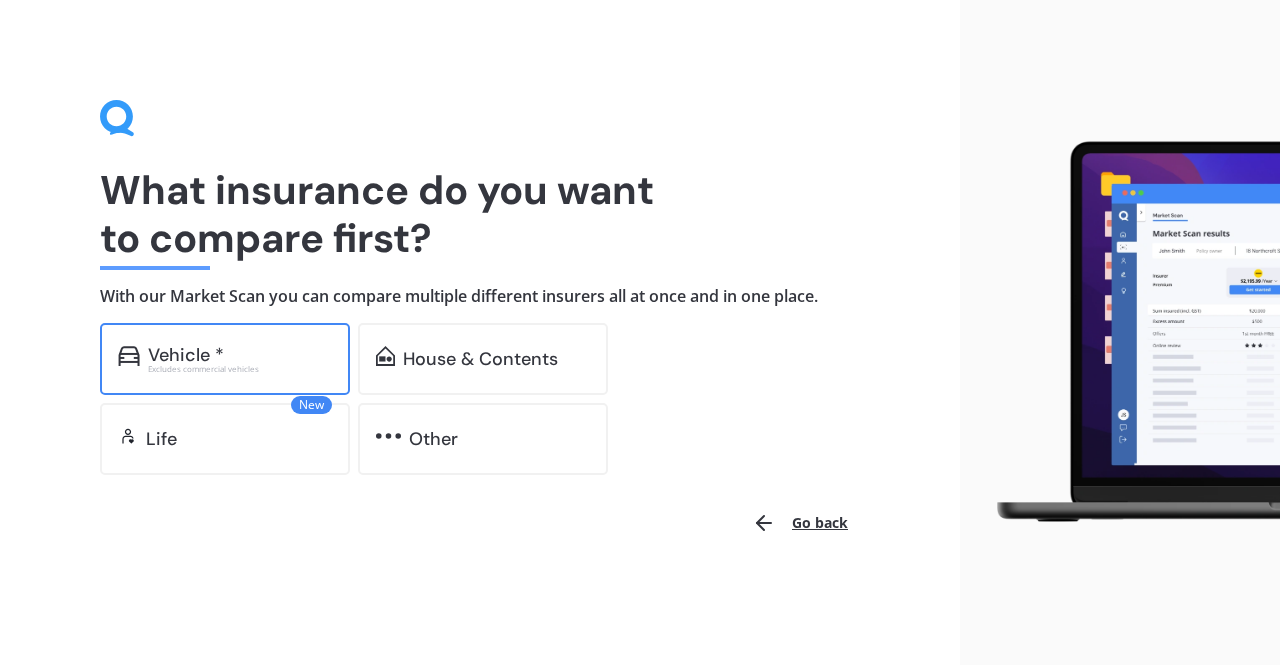 click on "Vehicle *" at bounding box center (186, 355) 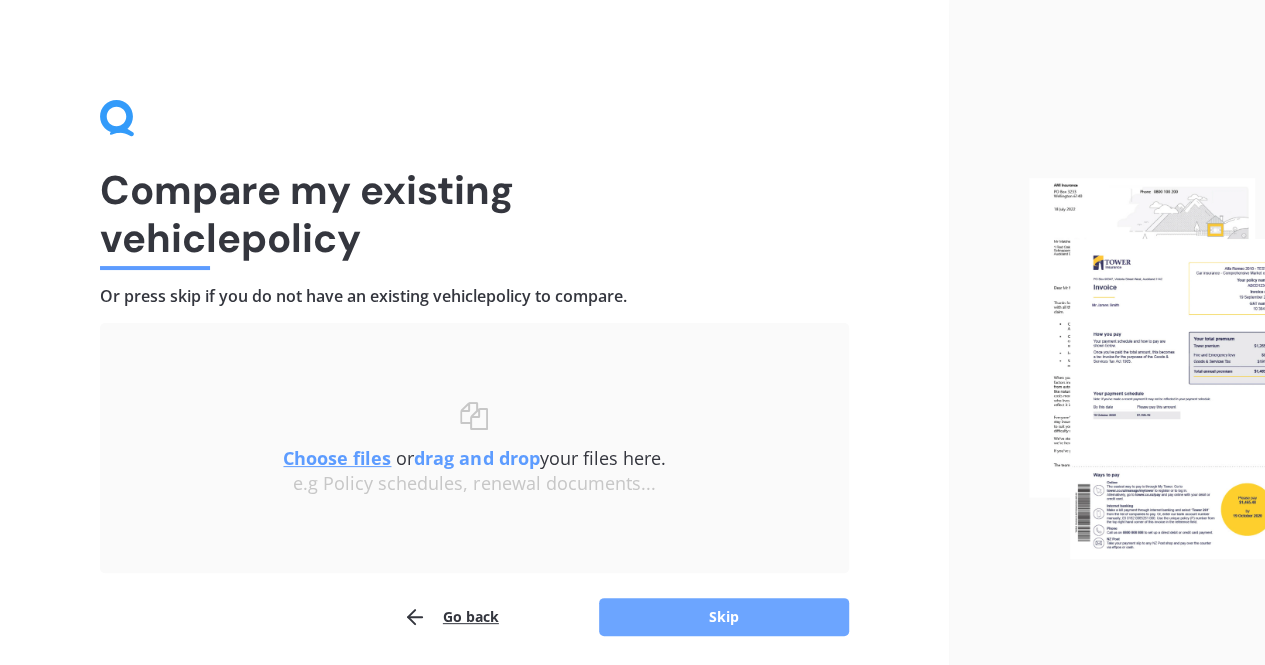 click on "Skip" at bounding box center (724, 617) 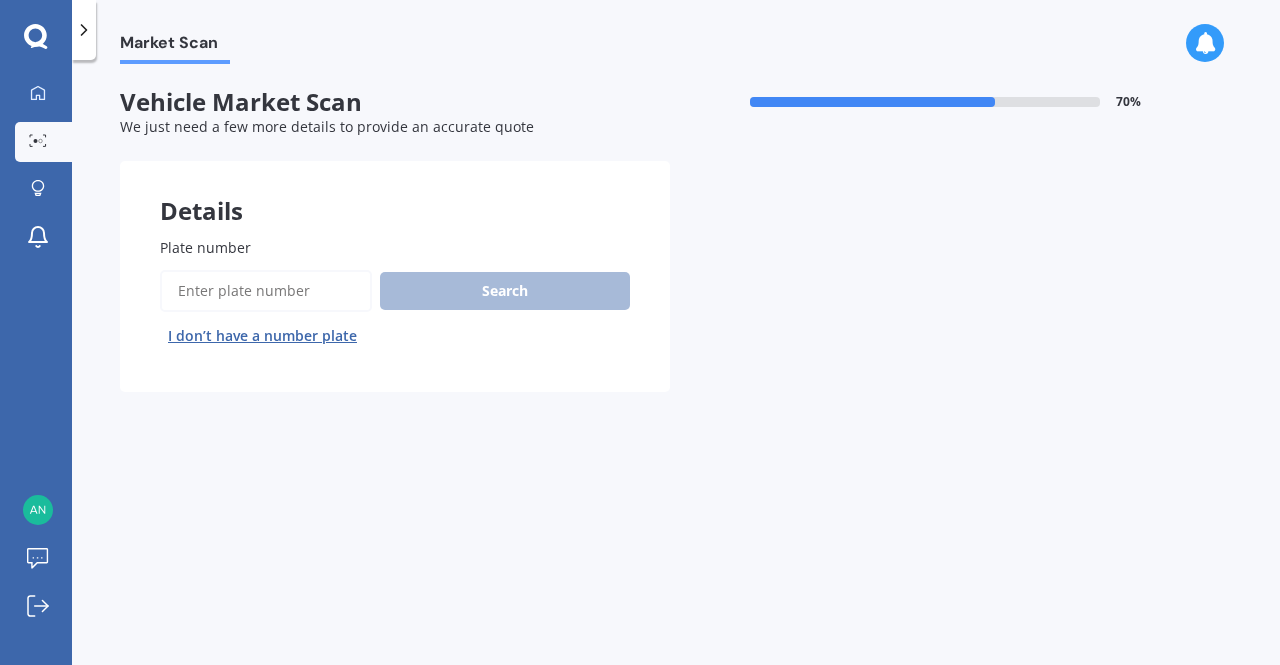 click on "Plate number" at bounding box center (266, 291) 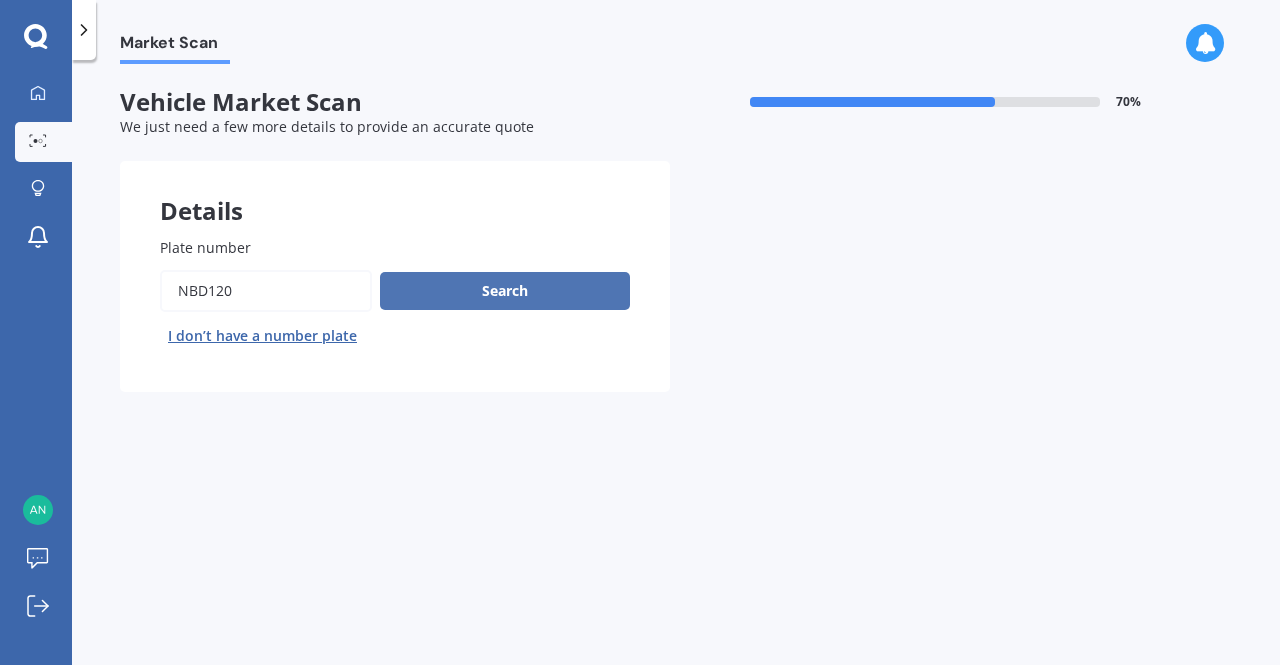 type on "NBD120" 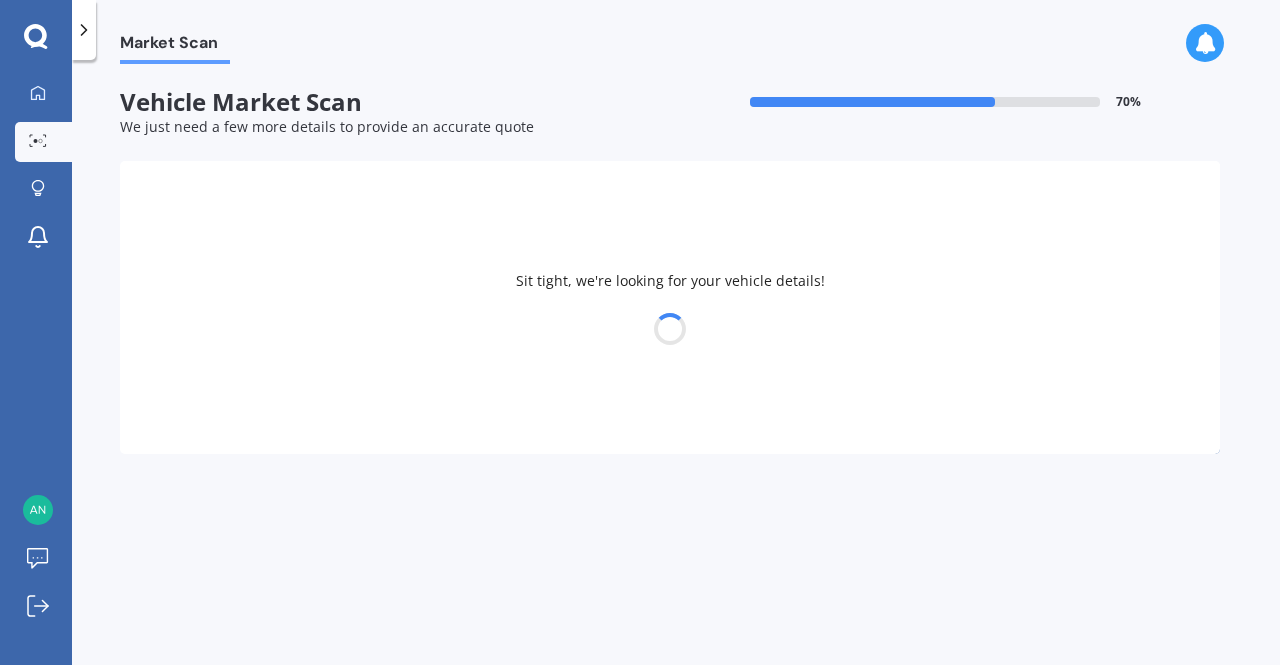 select on "MAZDA" 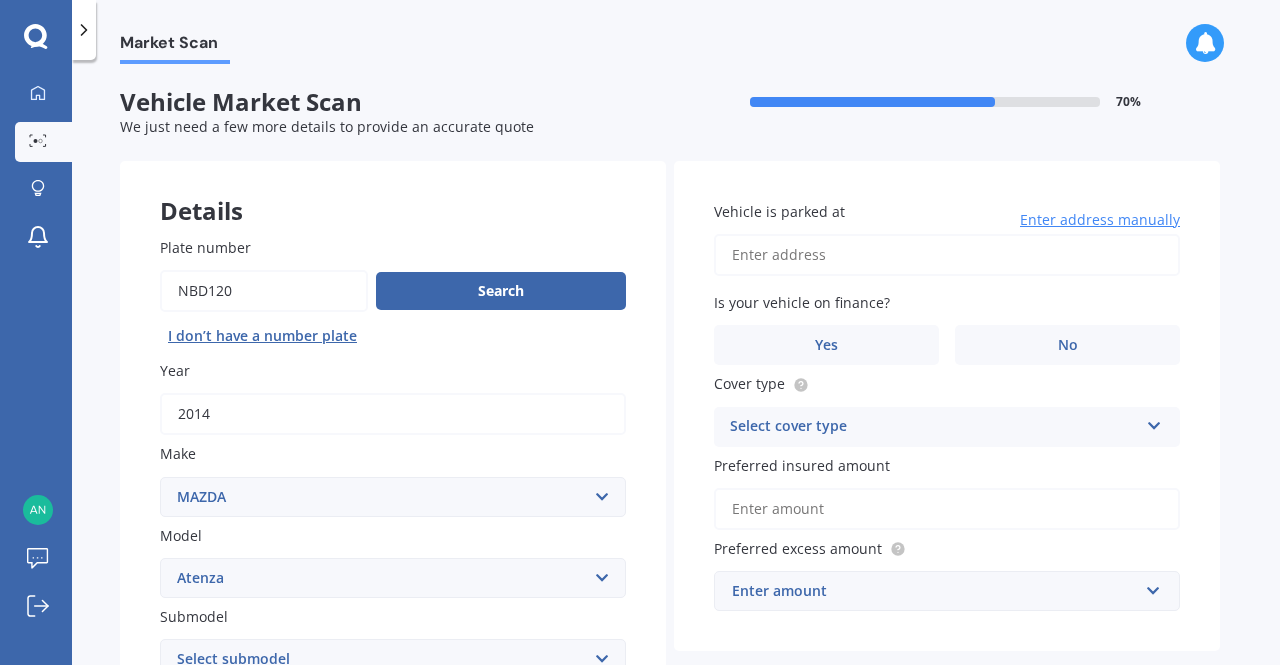 click on "Enter address manually" at bounding box center (1100, 220) 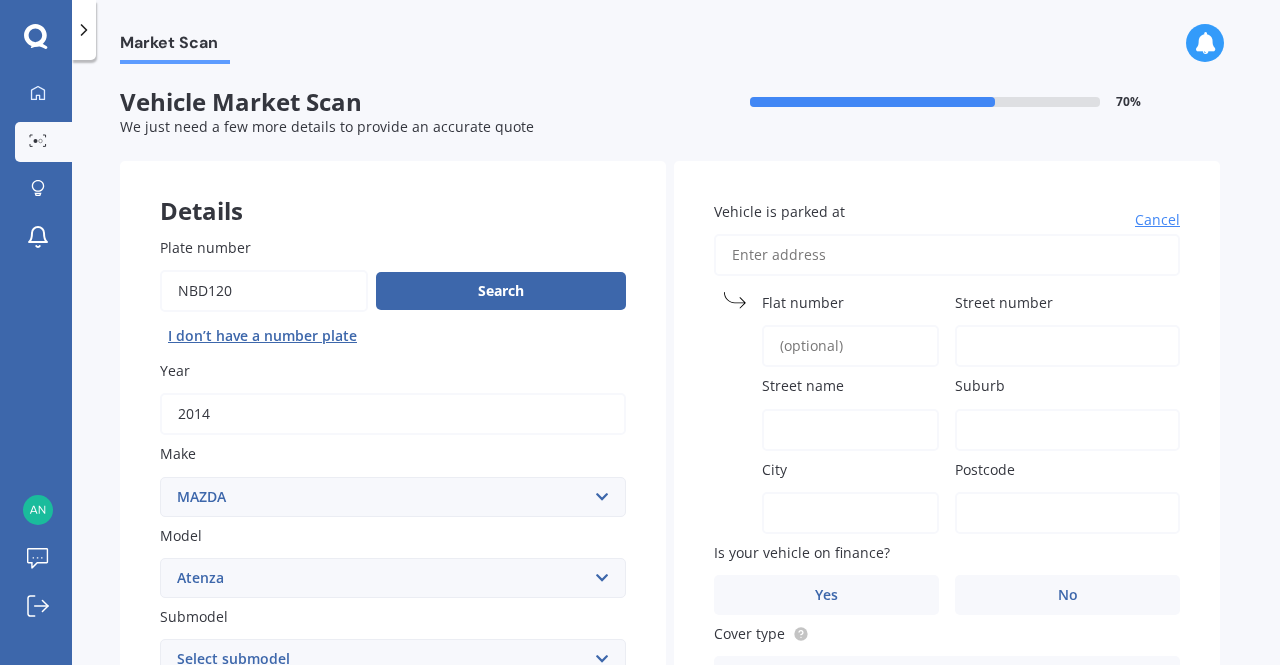 click on "Street number" at bounding box center [1067, 346] 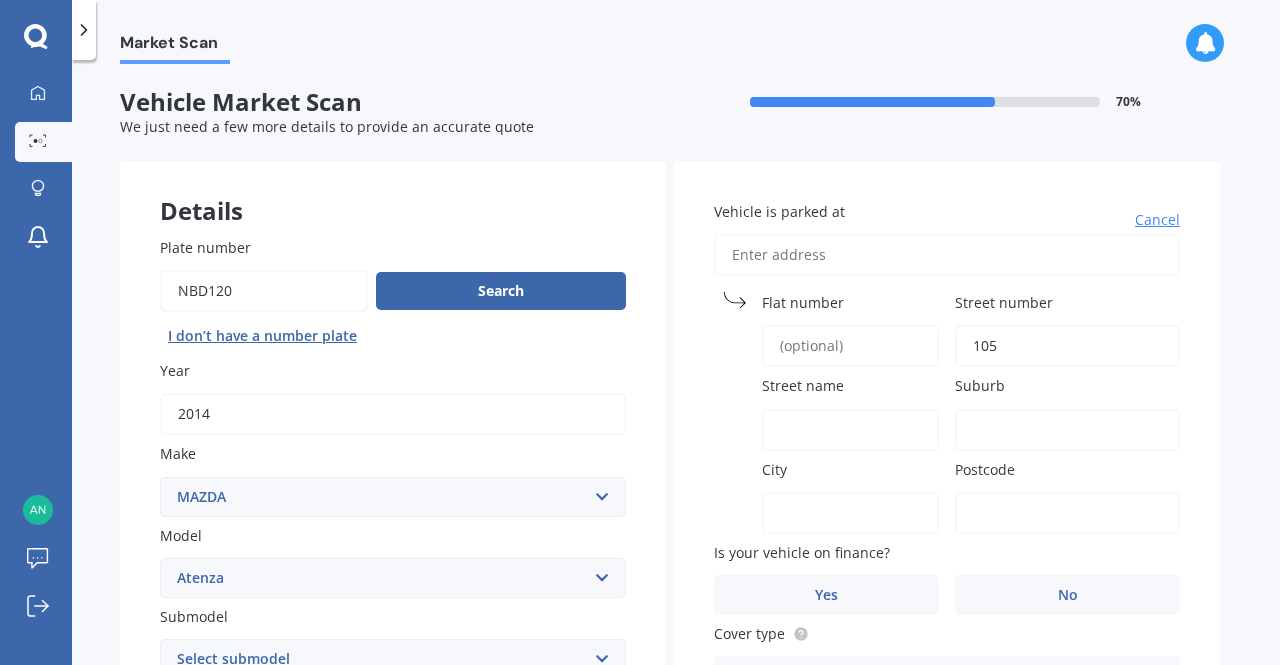 type on "105" 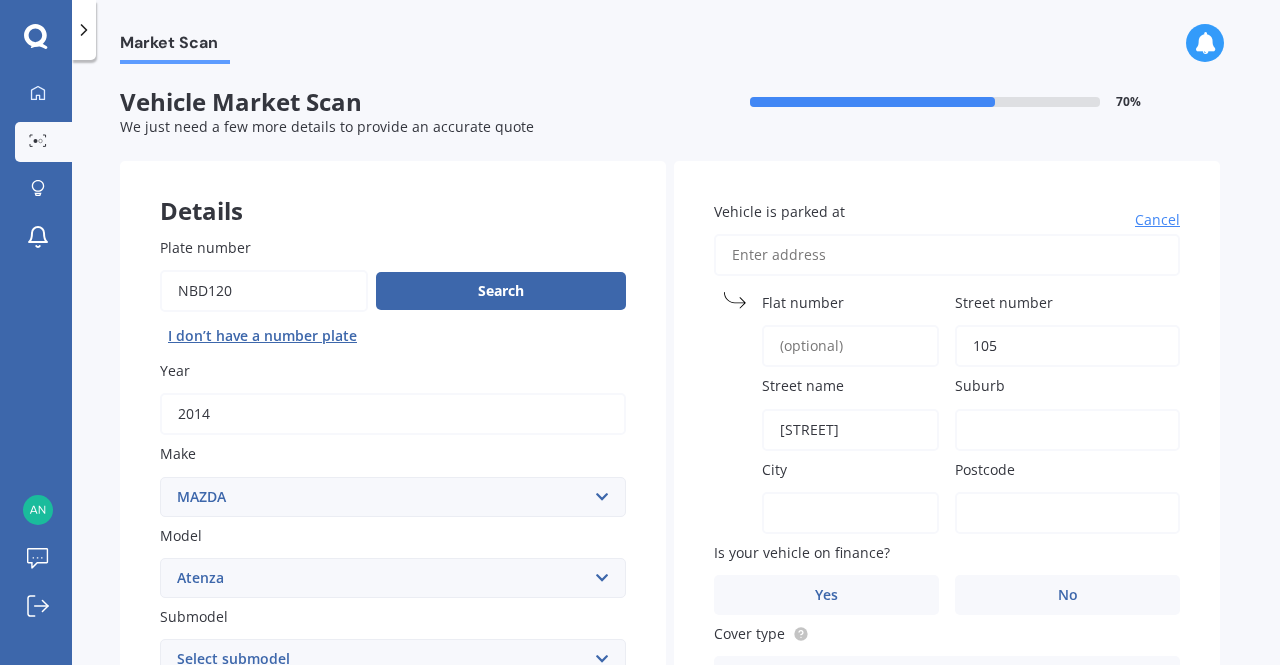 type on "[STREET]" 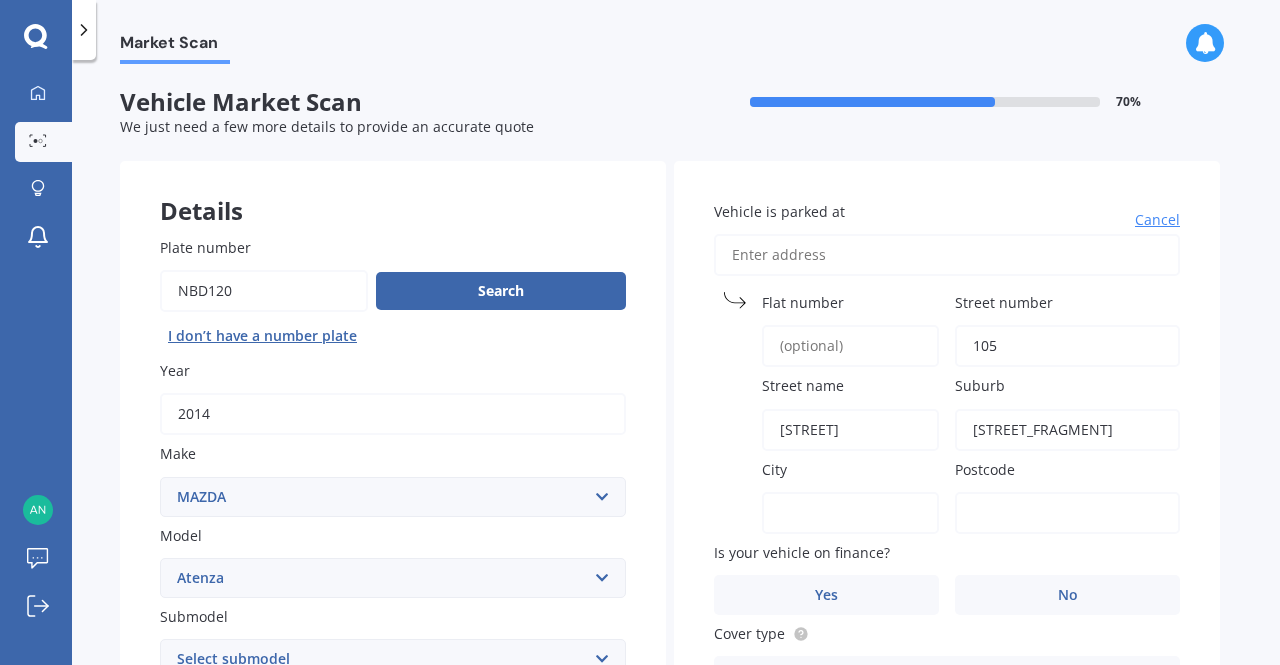 click on "[STREET_FRAGMENT]" at bounding box center [1067, 430] 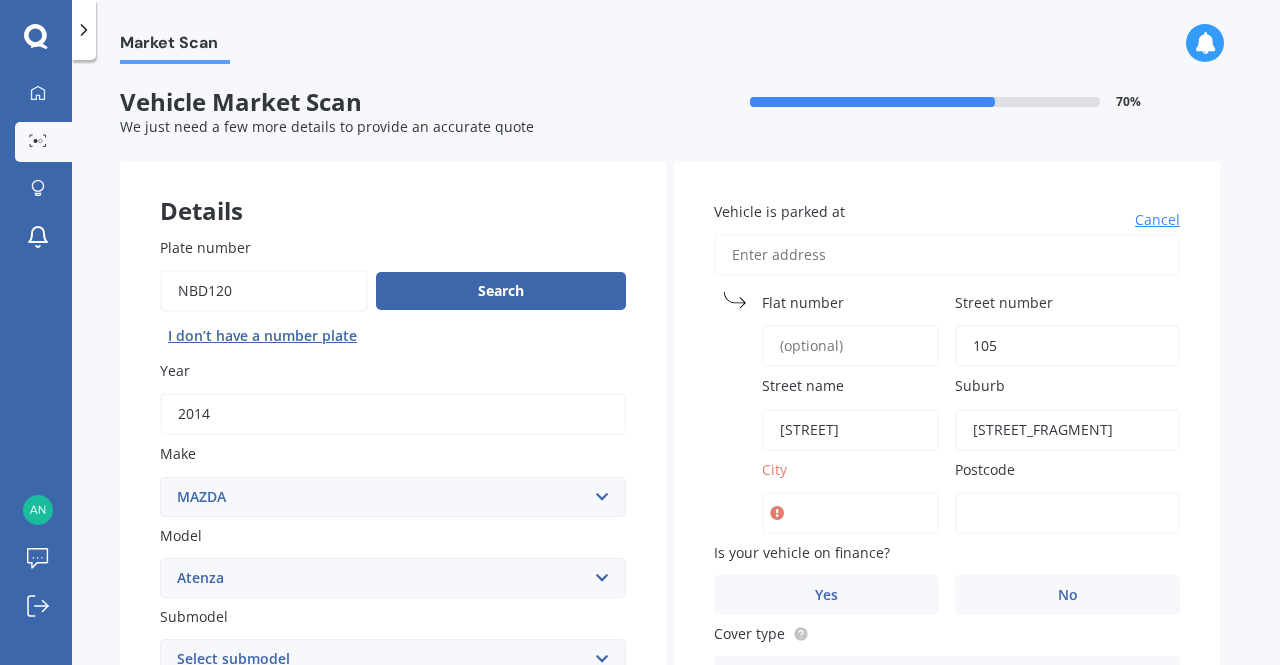 type on "[STREET_FRAGMENT]" 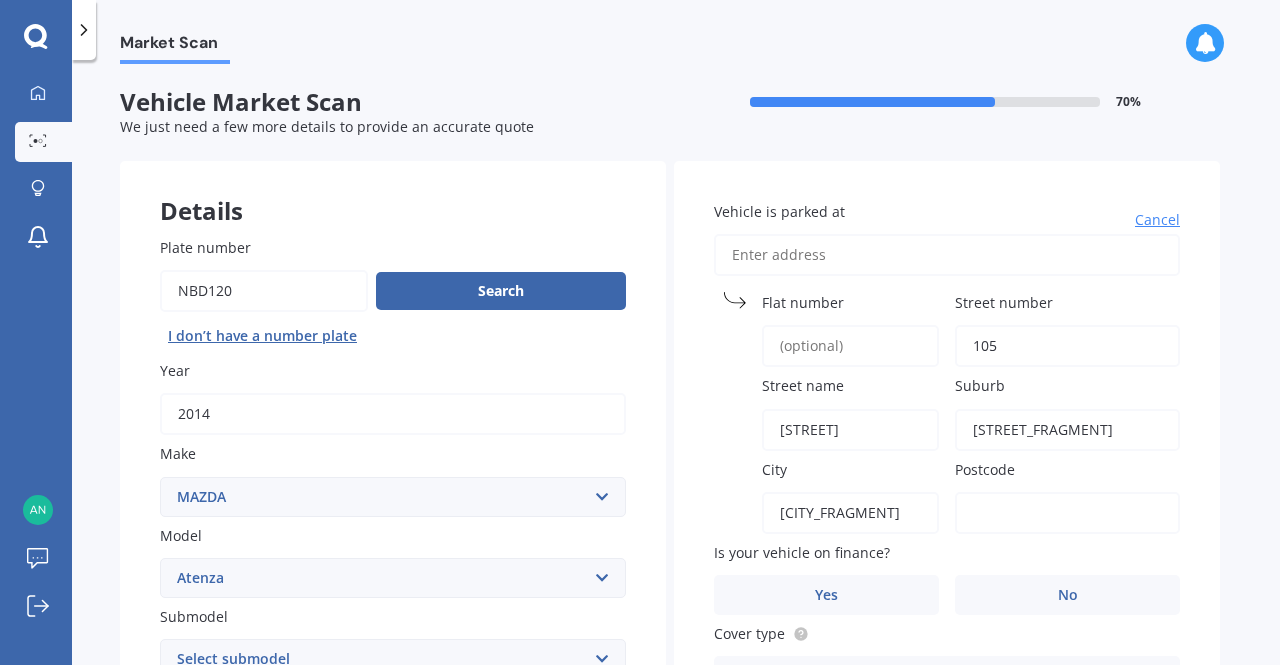 type on "[CITY_FRAGMENT]" 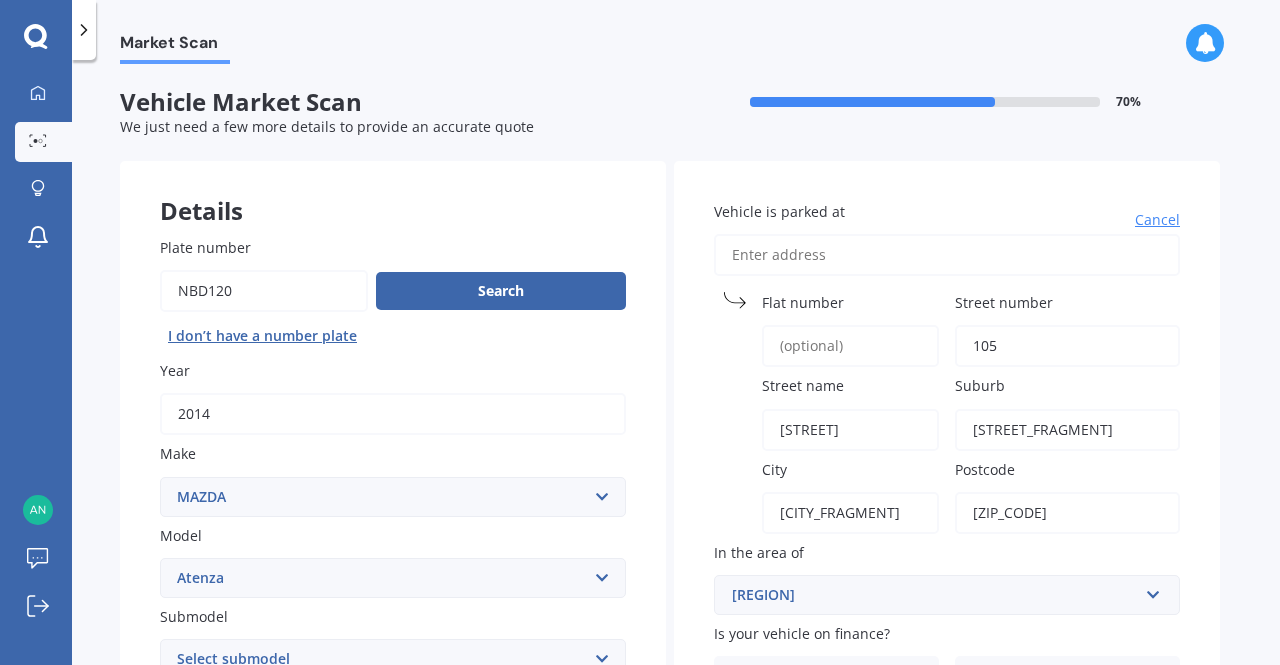 type on "[ZIP_CODE]" 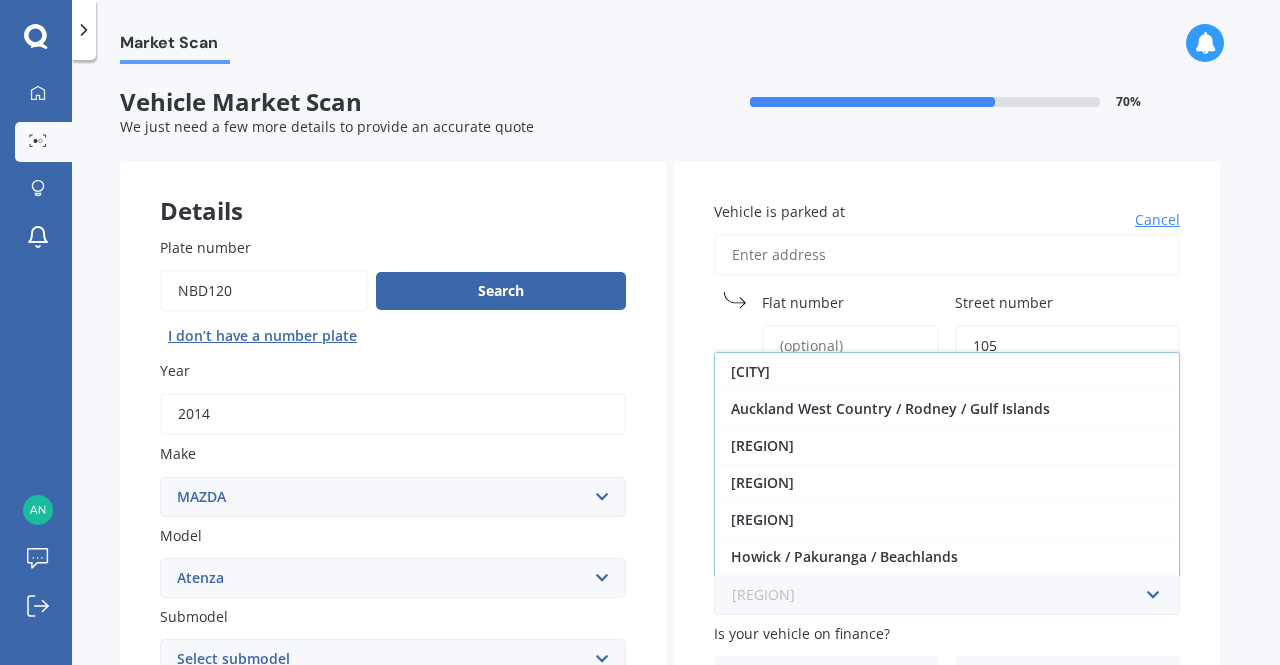 scroll, scrollTop: 362, scrollLeft: 0, axis: vertical 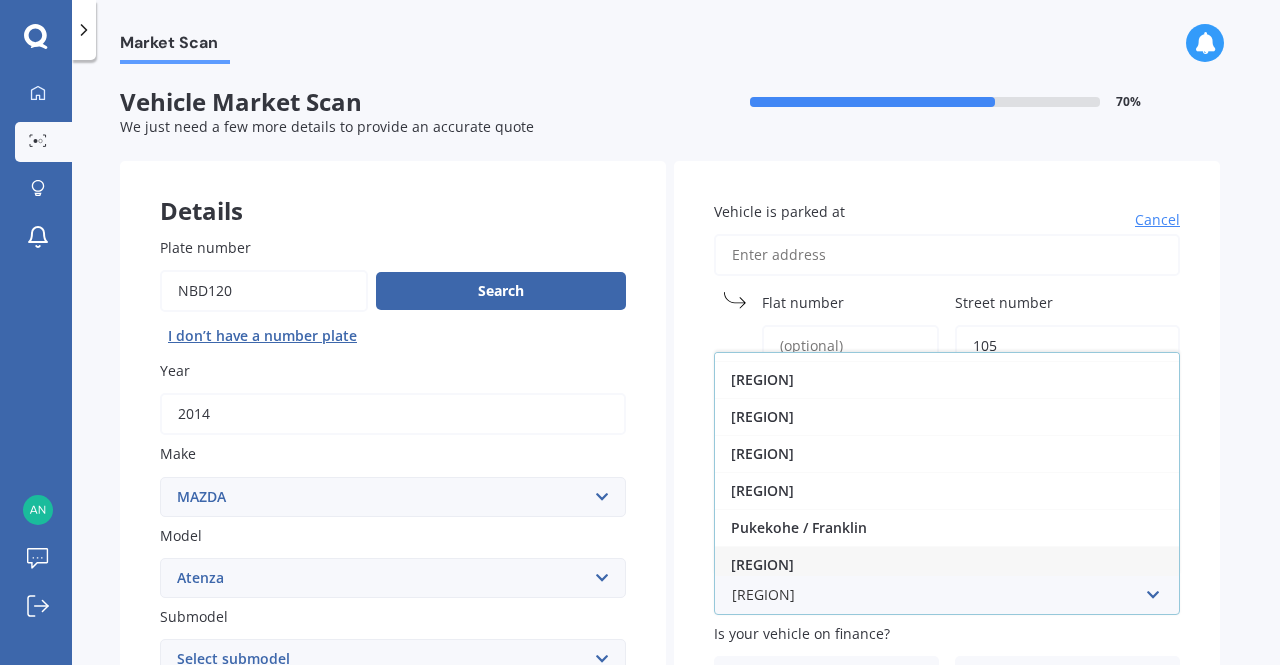 click on "[REGION]" at bounding box center [762, 564] 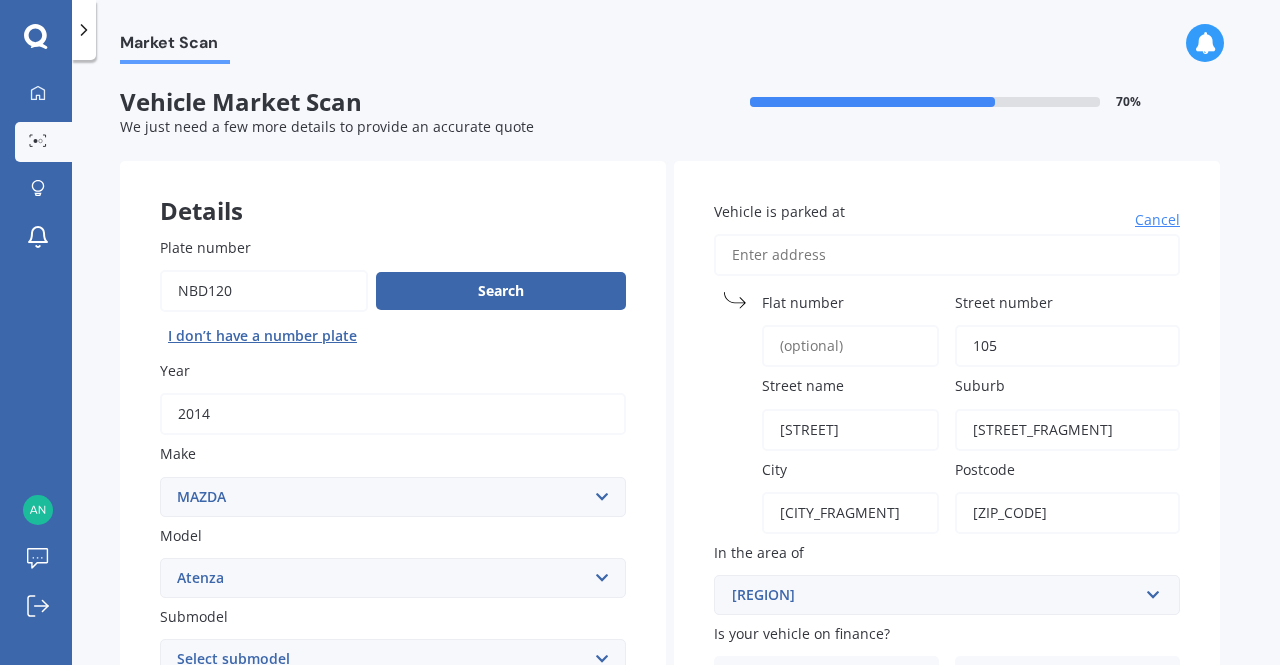 click on "Market Scan Vehicle Market Scan 70 % We just need a few more details to provide an accurate quote Details Plate number Search I don’t have a number plate Year 2014 Make Select make AC ALFA ROMEO ASTON MARTIN AUDI AUSTIN BEDFORD Bentley BMW BYD CADILLAC CAN-AM CHERY CHEVROLET CHRYSLER Citroen CRUISEAIR CUPRA DAEWOO DAIHATSU DAIMLER DAMON DIAHATSU DODGE EXOCET FACTORY FIVE FERRARI FIAT Fiord FLEETWOOD FORD FOTON FRASER GEELY GENESIS GEORGIE BOY GMC GREAT WALL GWM HAVAL HILLMAN HINO HOLDEN HOLIDAY RAMBLER HONDA HUMMER HYUNDAI INFINITI ISUZU IVECO JAC JAECOO JAGUAR JEEP KGM KIA LADA LAMBORGHINI LANCIA LANDROVER LDV LEAPMOTOR LEXUS LINCOLN LOTUS LUNAR M.G M.G. MAHINDRA MASERATI MAZDA MCLAREN MERCEDES AMG Mercedes Benz MERCEDES-AMG MERCURY MINI Mitsubishi MORGAN MORRIS NEWMAR Nissan OMODA OPEL OXFORD PEUGEOT Plymouth Polestar PONTIAC PORSCHE PROTON RAM Range Rover Rayne RENAULT ROLLS ROYCE ROVER SAAB SATURN SEAT SHELBY SKODA SMART SSANGYONG SUBARU SUZUKI TATA TESLA TIFFIN Toyota TRIUMPH TVR Vauxhall VOLKSWAGEN ZX" at bounding box center (676, 366) 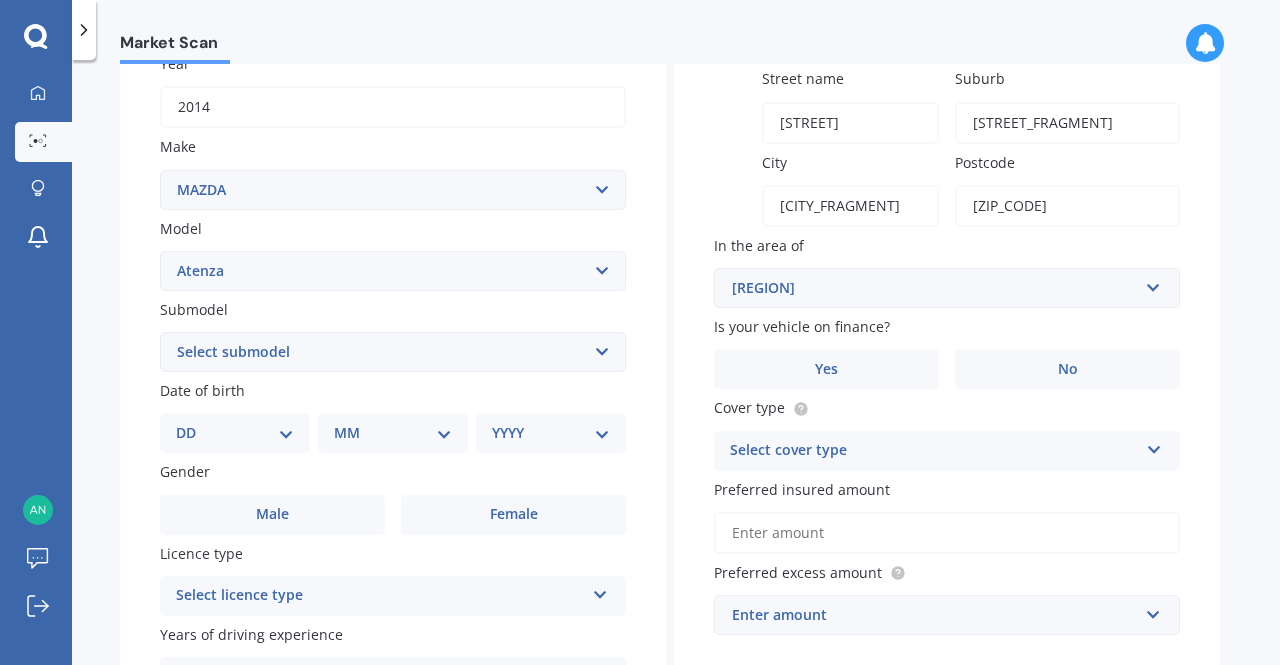 scroll, scrollTop: 303, scrollLeft: 0, axis: vertical 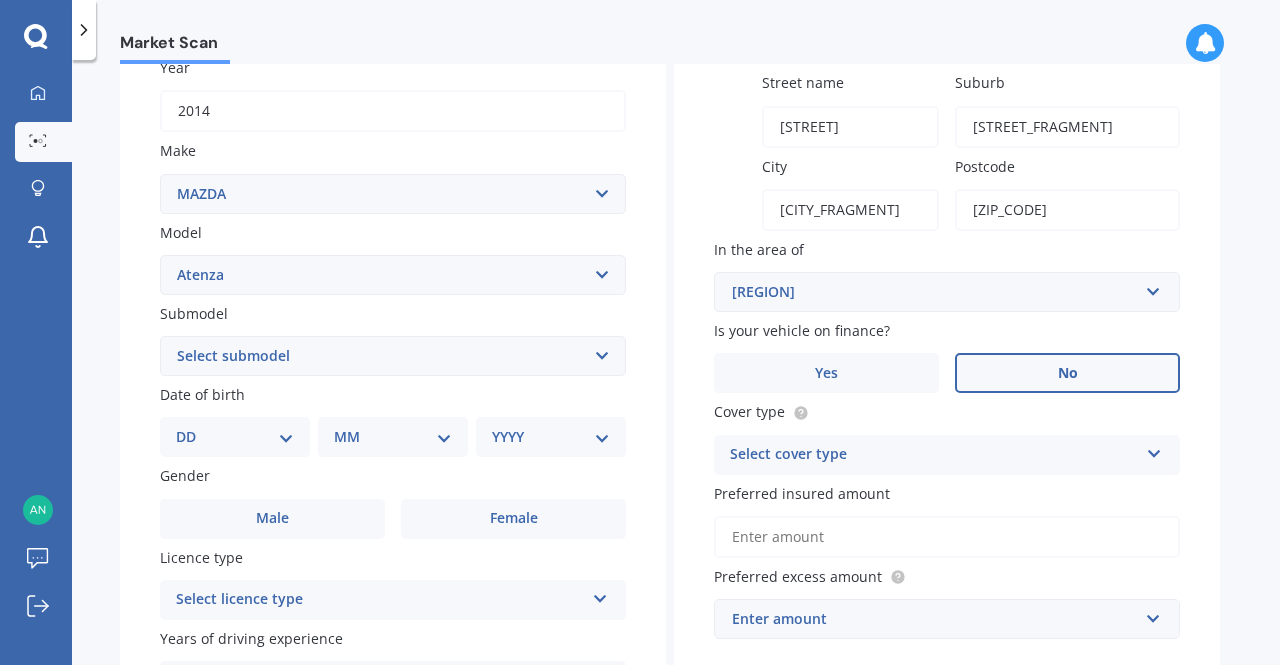 click on "No" at bounding box center [1067, 373] 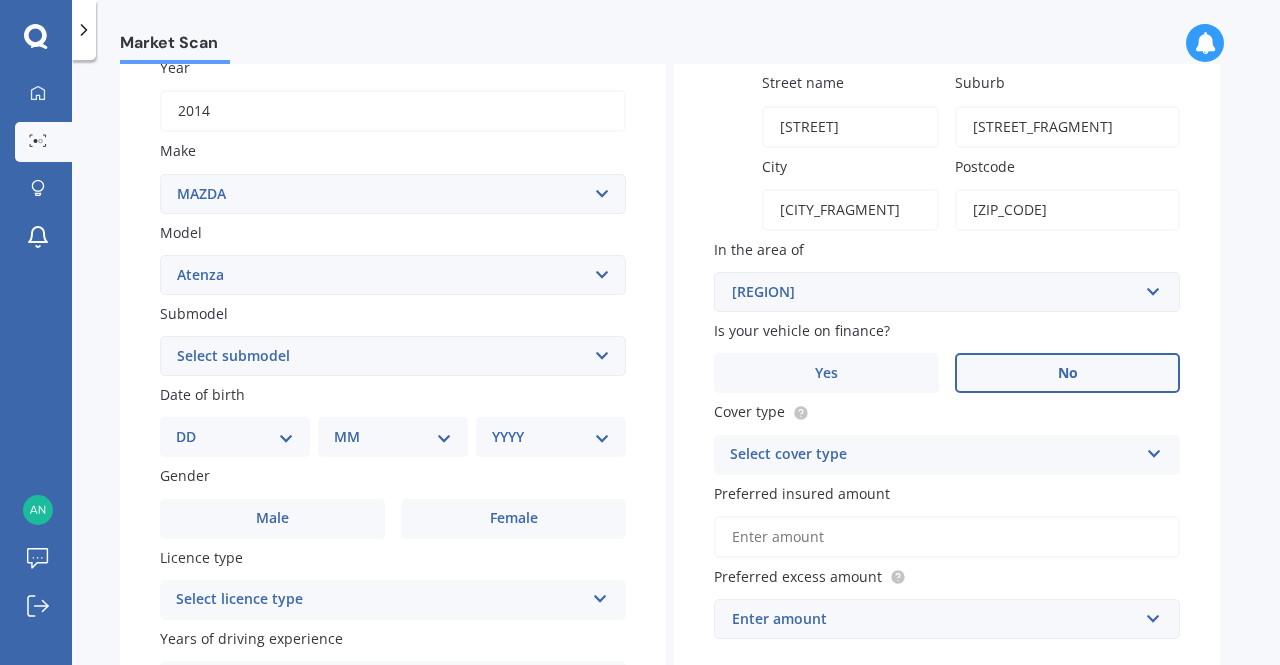 click on "No" at bounding box center (0, 0) 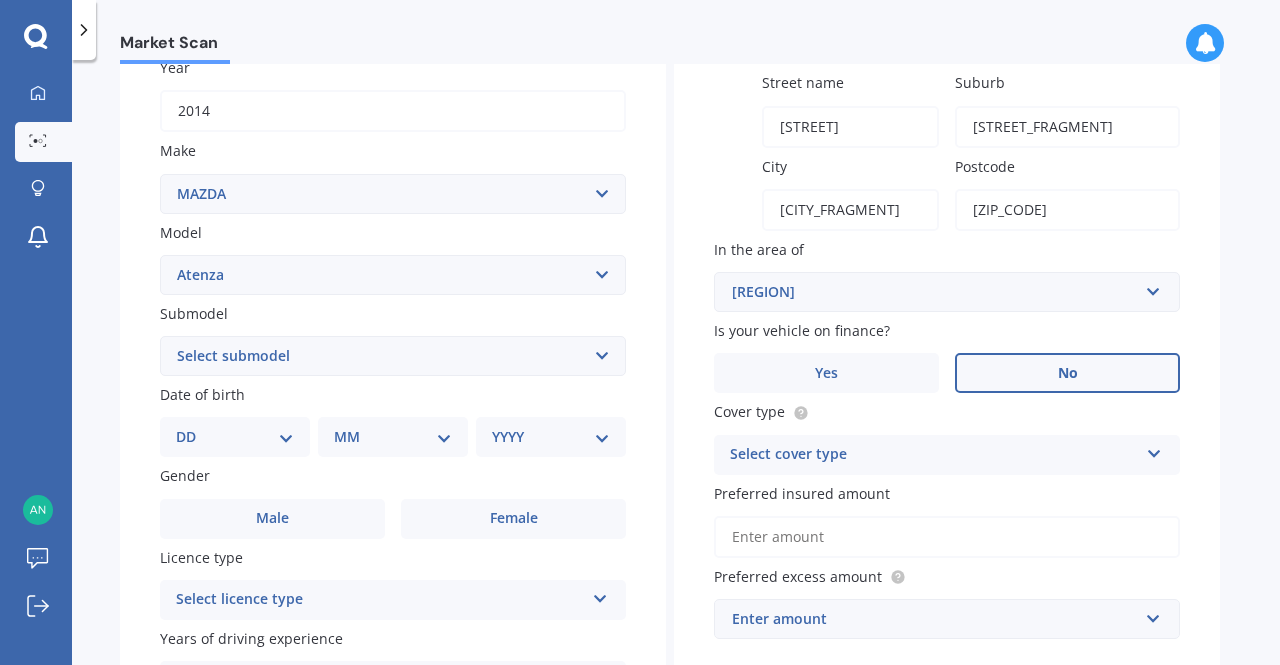 click at bounding box center [1154, 450] 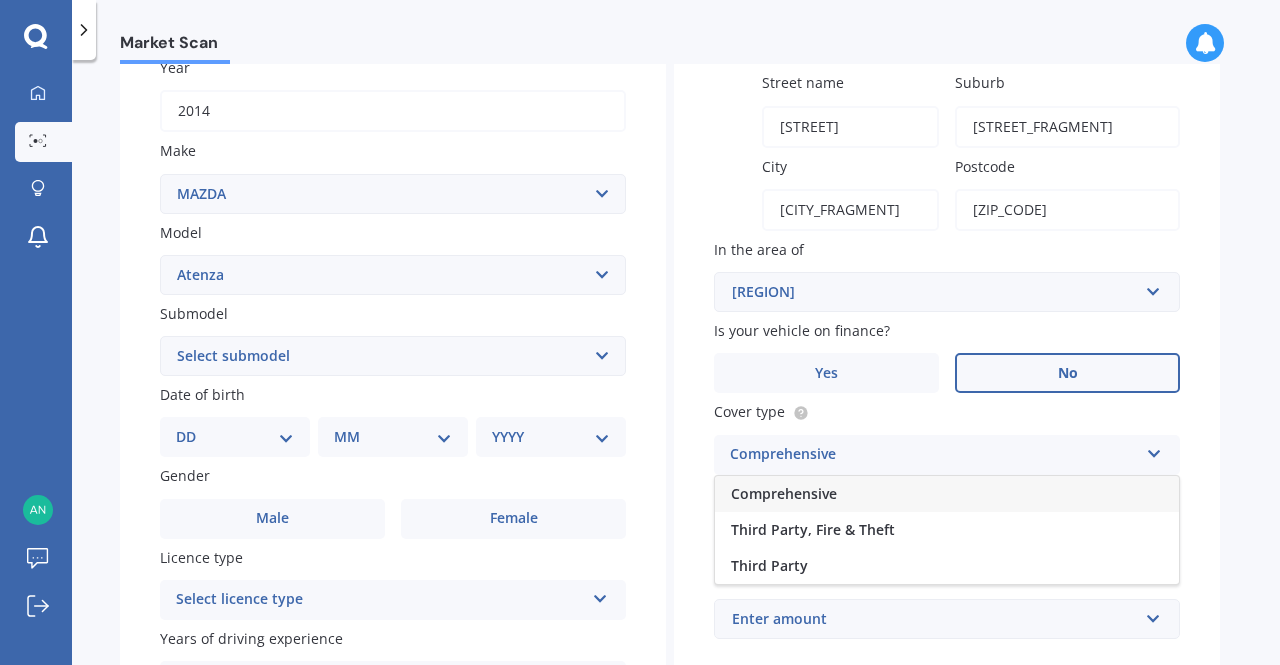 click on "Comprehensive" at bounding box center [947, 494] 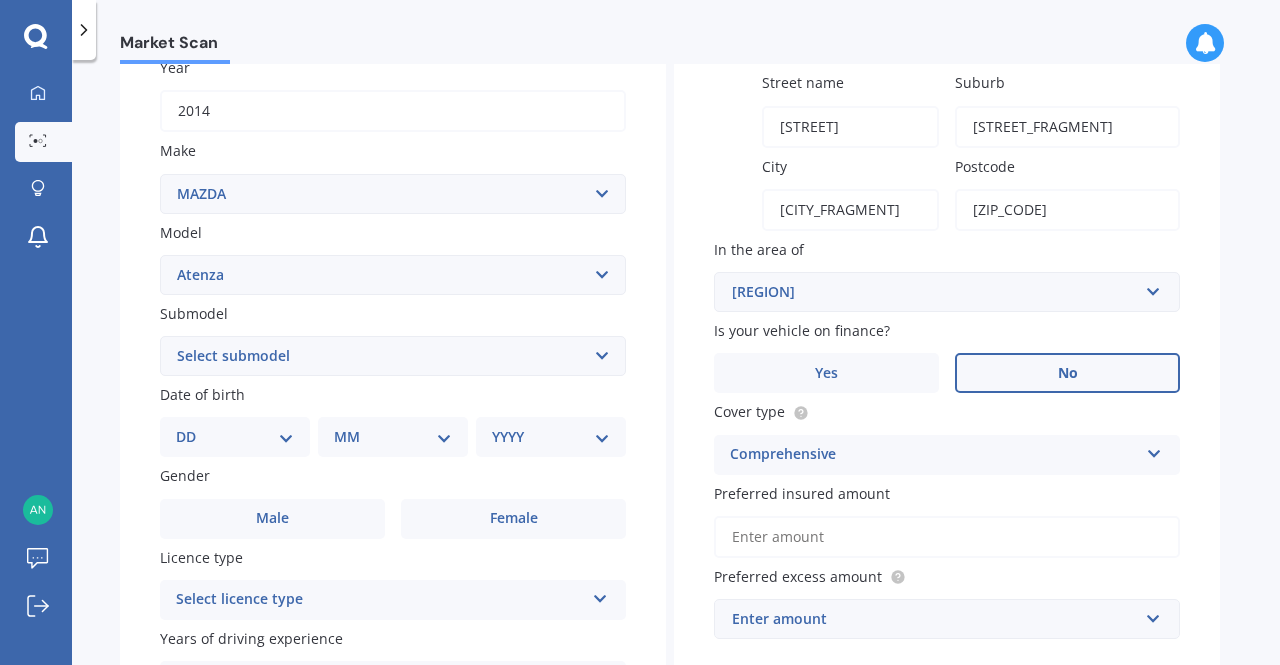 click on "Preferred insured amount" at bounding box center (947, 537) 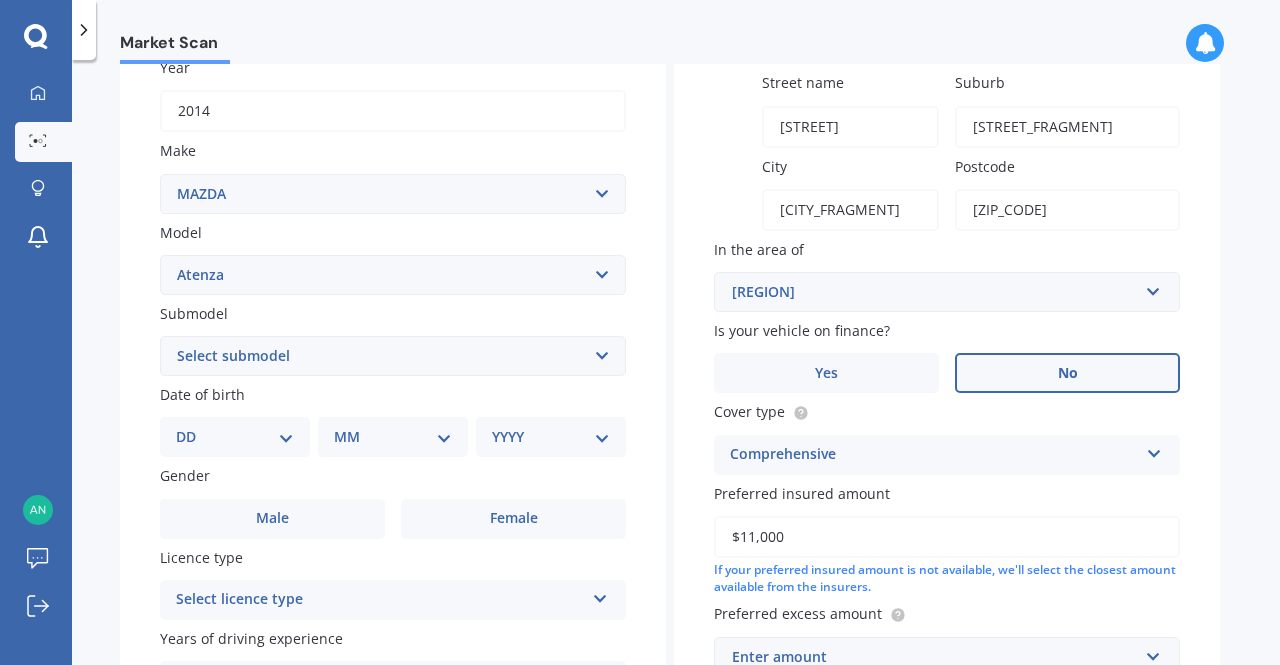 type on "$11,000" 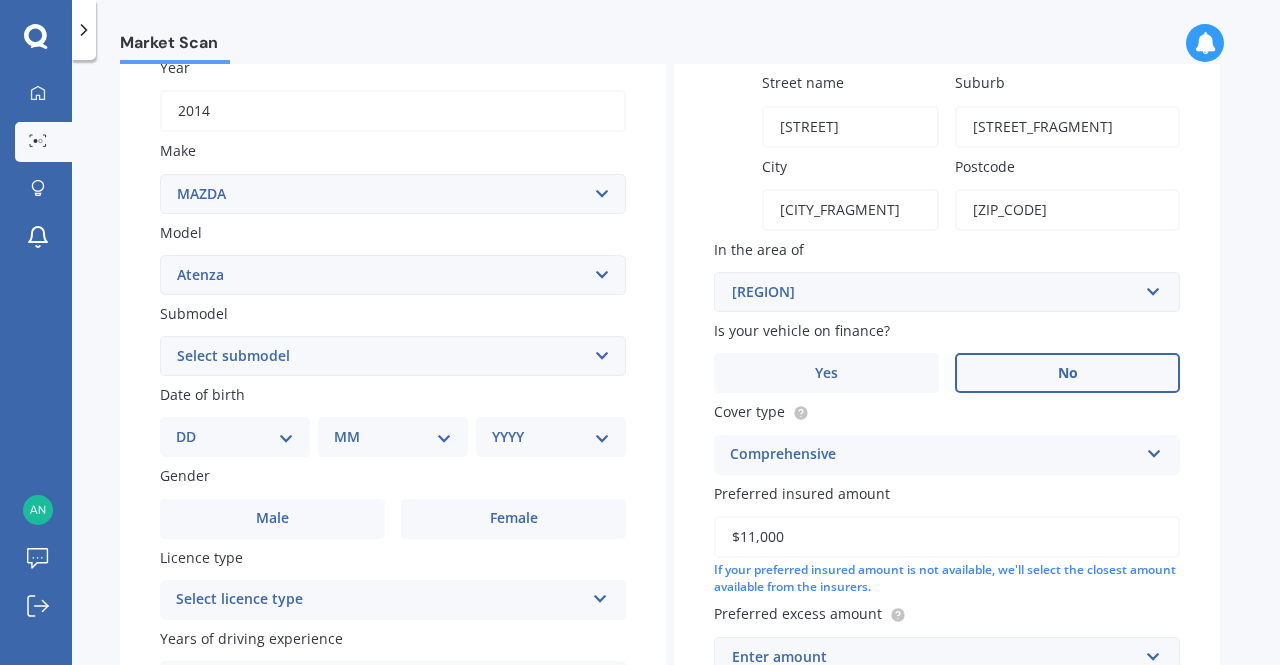 select on "DIESEL" 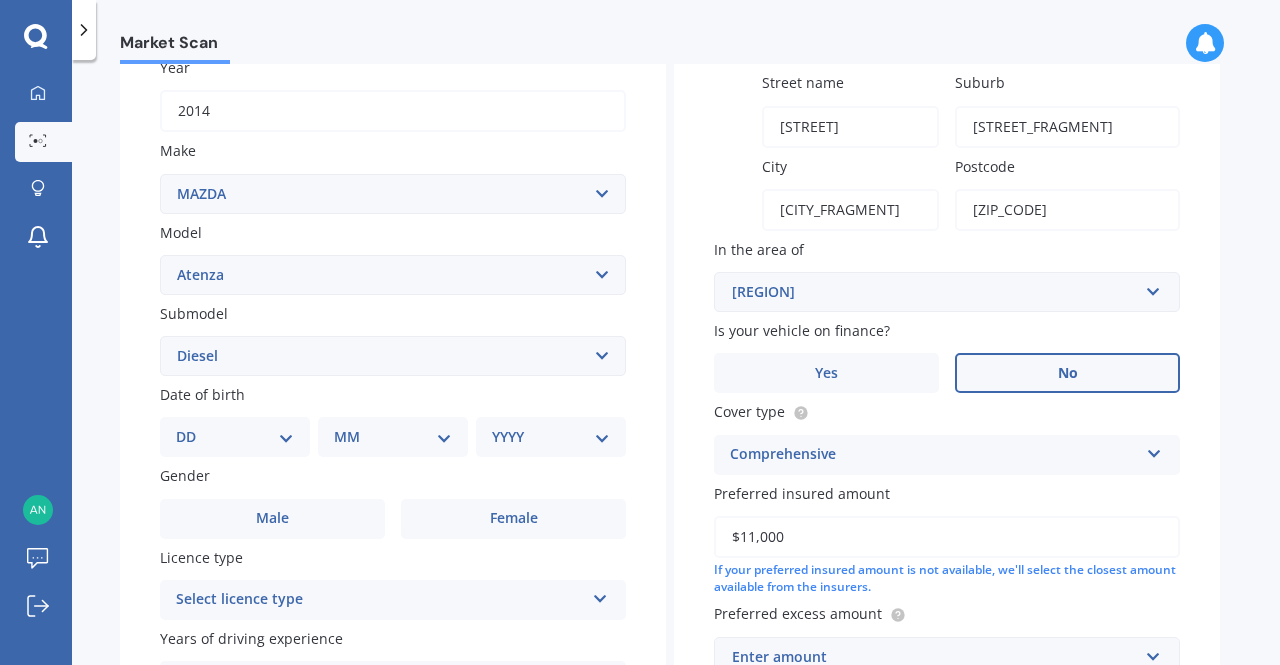 click on "Select submodel (All other) Diesel Diesel Turbo Hatchback Sedan Turbo Wagon" at bounding box center (393, 356) 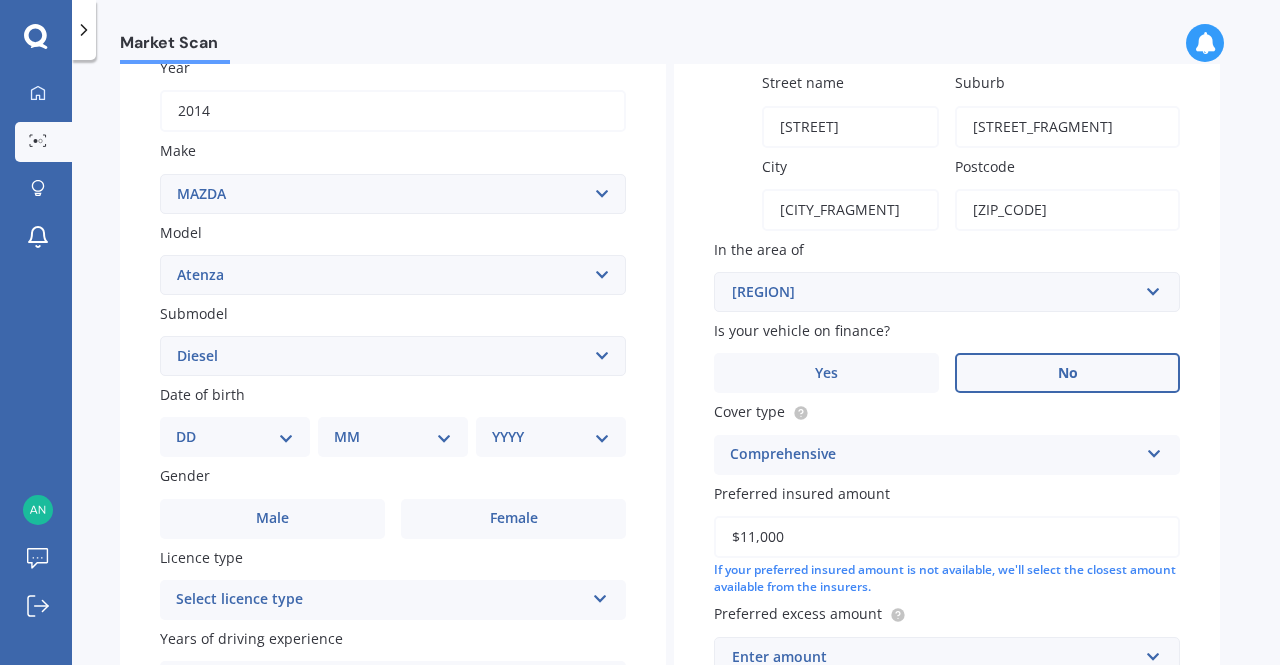 select on "07" 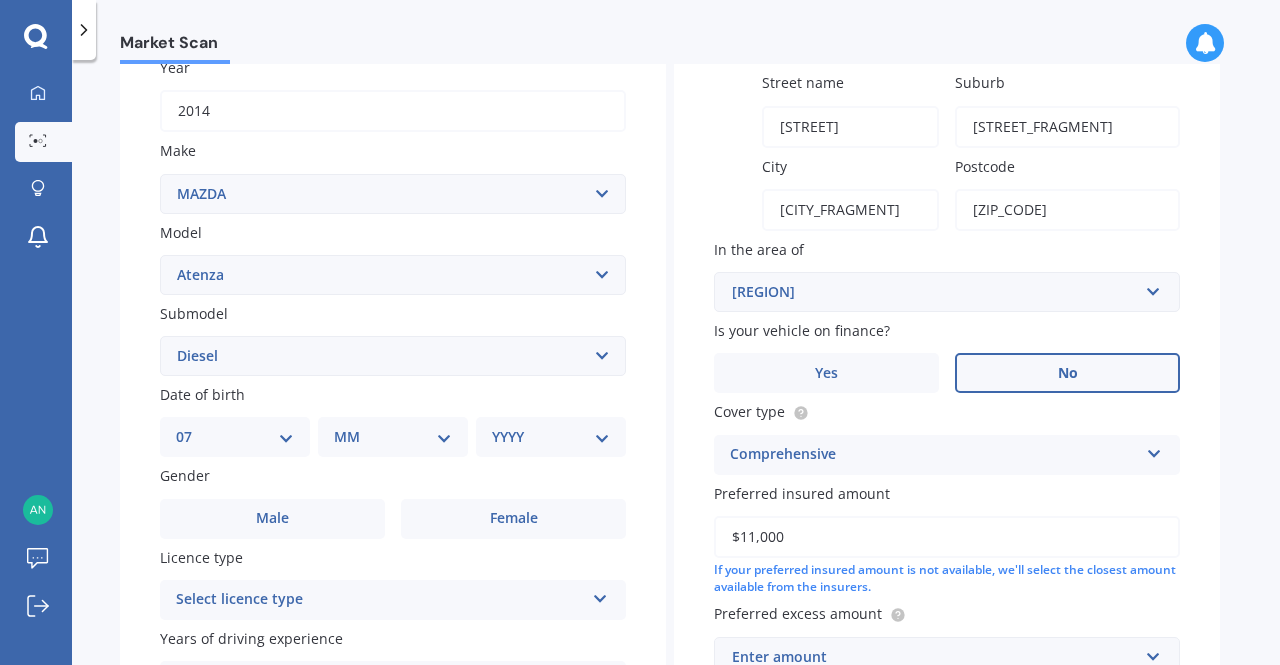click on "DD 01 02 03 04 05 06 07 08 09 10 11 12 13 14 15 16 17 18 19 20 21 22 23 24 25 26 27 28 29 30 31" at bounding box center (235, 437) 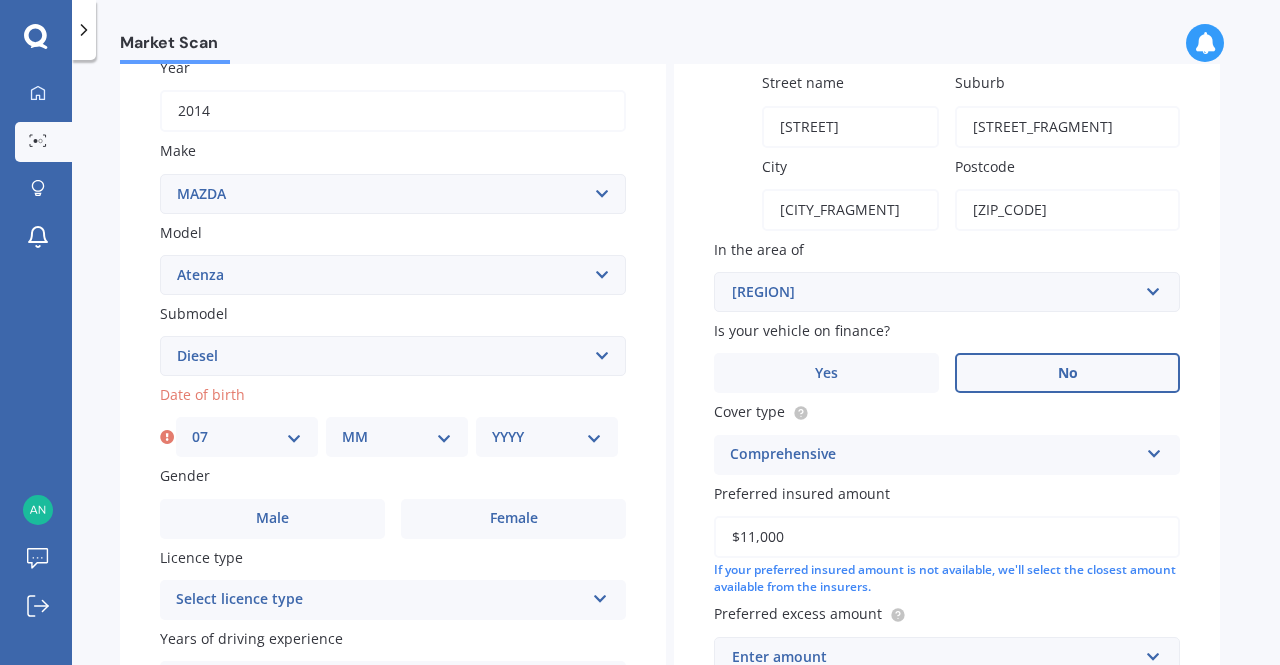 click on "MM 01 02 03 04 05 06 07 08 09 10 11 12" at bounding box center (397, 437) 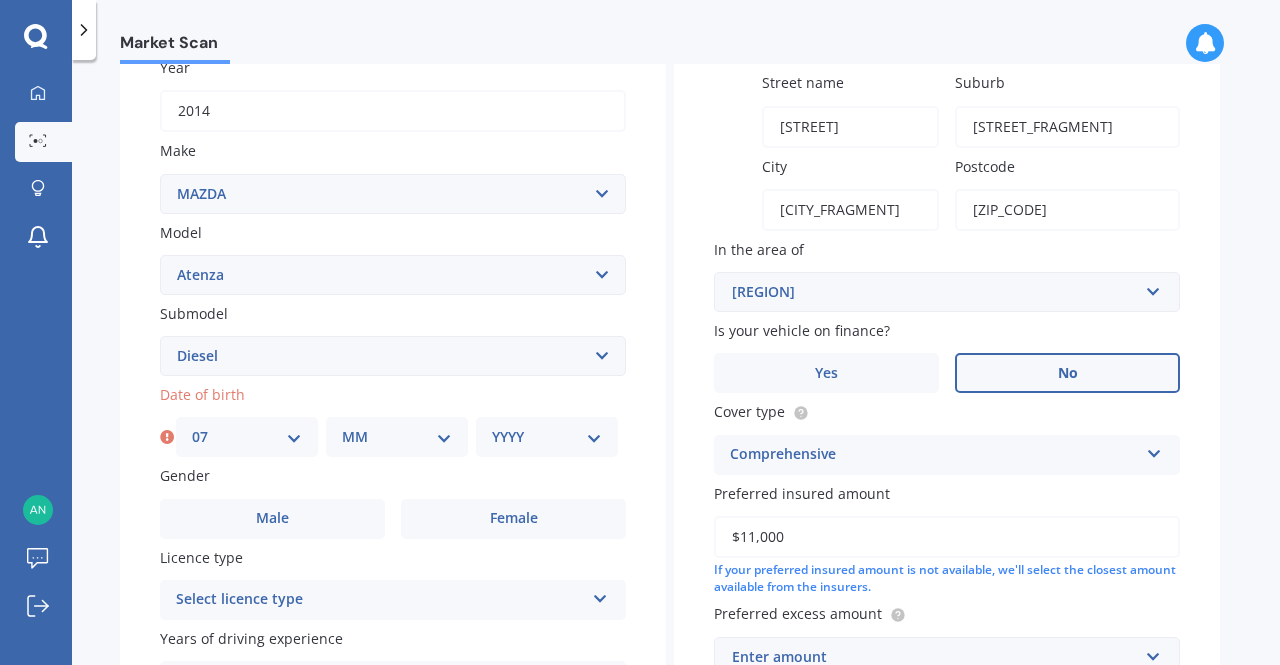select on "07" 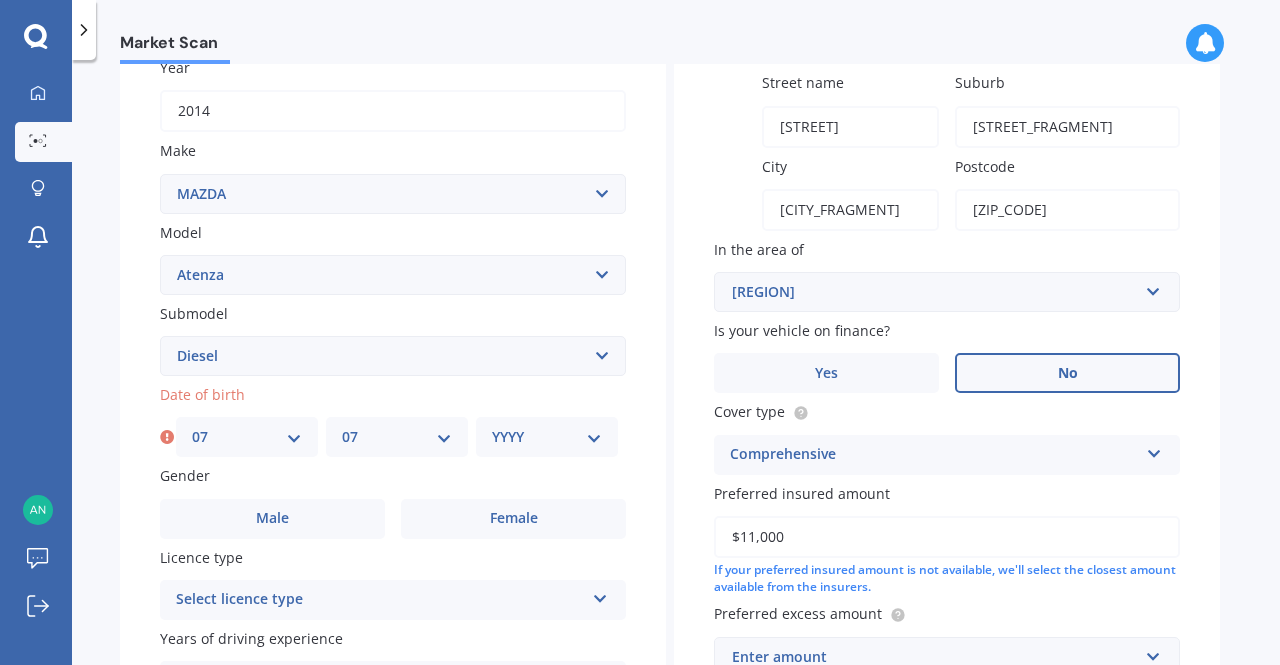 click on "MM 01 02 03 04 05 06 07 08 09 10 11 12" at bounding box center (397, 437) 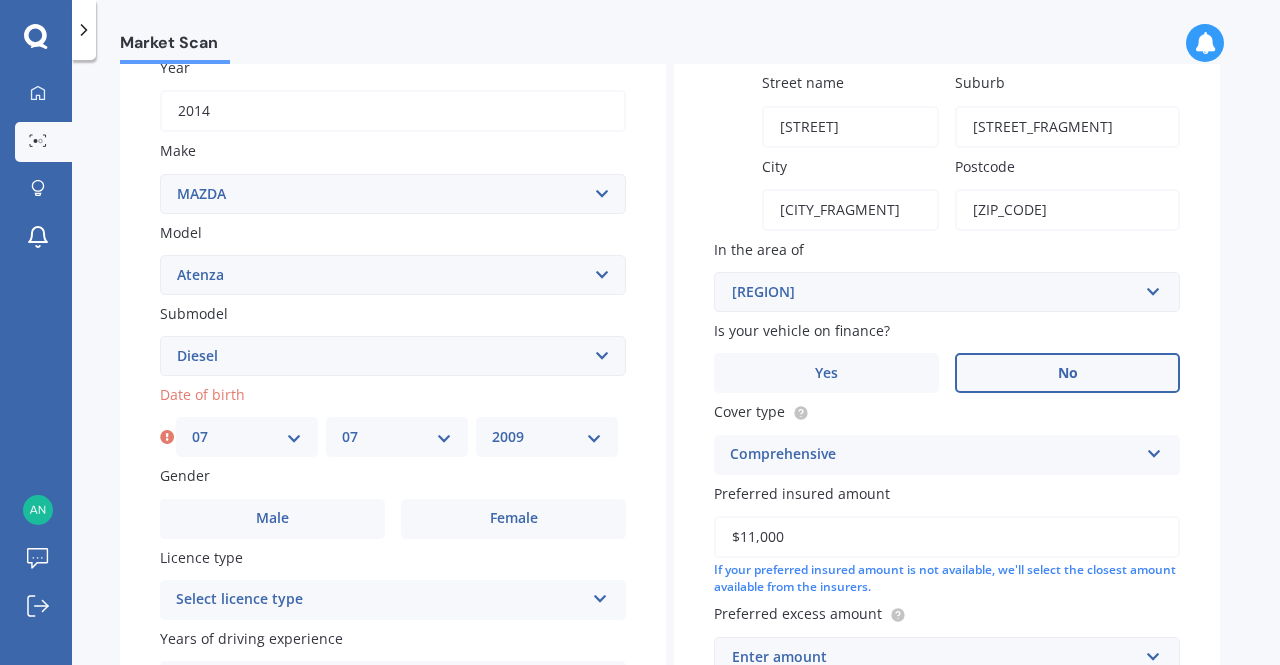 click on "YYYY 2025 2024 2023 2022 2021 2020 2019 2018 2017 2016 2015 2014 2013 2012 2011 2010 2009 2008 2007 2006 2005 2004 2003 2002 2001 2000 1999 1998 1997 1996 1995 1994 1993 1992 1991 1990 1989 1988 1987 1986 1985 1984 1983 1982 1981 1980 1979 1978 1977 1976 1975 1974 1973 1972 1971 1970 1969 1968 1967 1966 1965 1964 1963 1962 1961 1960 1959 1958 1957 1956 1955 1954 1953 1952 1951 1950 1949 1948 1947 1946 1945 1944 1943 1942 1941 1940 1939 1938 1937 1936 1935 1934 1933 1932 1931 1930 1929 1928 1927 1926" at bounding box center (547, 437) 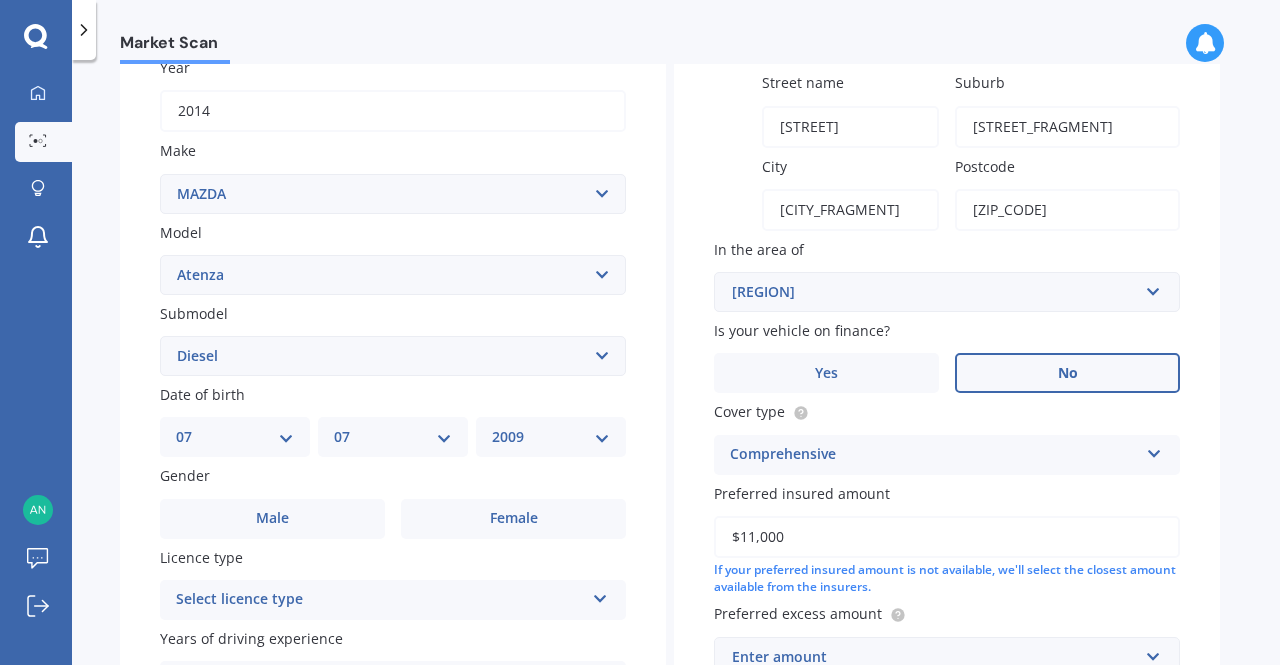 click on "YYYY 2025 2024 2023 2022 2021 2020 2019 2018 2017 2016 2015 2014 2013 2012 2011 2010 2009 2008 2007 2006 2005 2004 2003 2002 2001 2000 1999 1998 1997 1996 1995 1994 1993 1992 1991 1990 1989 1988 1987 1986 1985 1984 1983 1982 1981 1980 1979 1978 1977 1976 1975 1974 1973 1972 1971 1970 1969 1968 1967 1966 1965 1964 1963 1962 1961 1960 1959 1958 1957 1956 1955 1954 1953 1952 1951 1950 1949 1948 1947 1946 1945 1944 1943 1942 1941 1940 1939 1938 1937 1936 1935 1934 1933 1932 1931 1930 1929 1928 1927 1926" at bounding box center (551, 437) 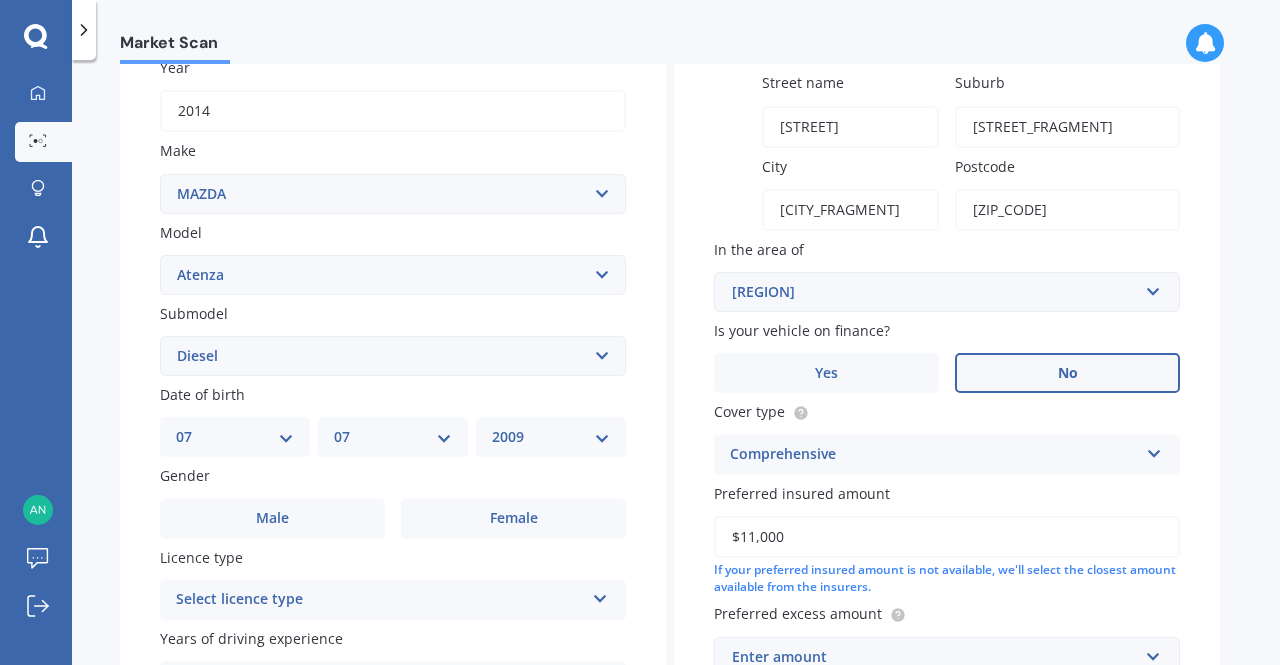 select on "1975" 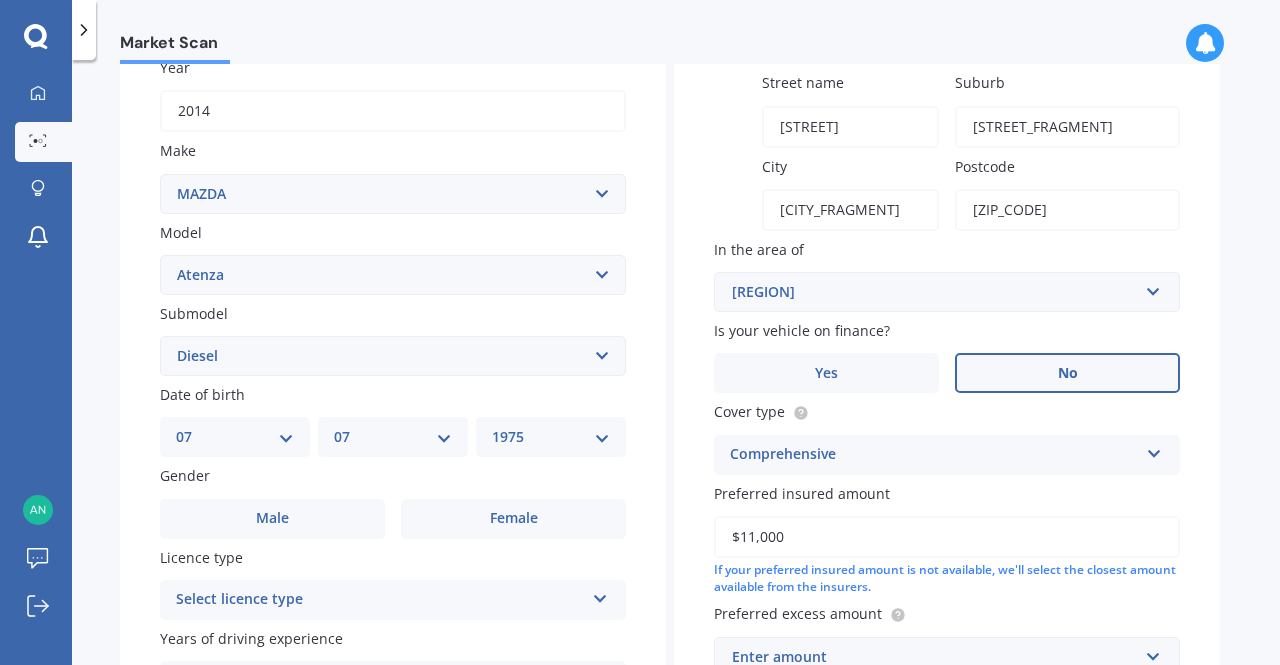 click on "YYYY 2025 2024 2023 2022 2021 2020 2019 2018 2017 2016 2015 2014 2013 2012 2011 2010 2009 2008 2007 2006 2005 2004 2003 2002 2001 2000 1999 1998 1997 1996 1995 1994 1993 1992 1991 1990 1989 1988 1987 1986 1985 1984 1983 1982 1981 1980 1979 1978 1977 1976 1975 1974 1973 1972 1971 1970 1969 1968 1967 1966 1965 1964 1963 1962 1961 1960 1959 1958 1957 1956 1955 1954 1953 1952 1951 1950 1949 1948 1947 1946 1945 1944 1943 1942 1941 1940 1939 1938 1937 1936 1935 1934 1933 1932 1931 1930 1929 1928 1927 1926" at bounding box center (551, 437) 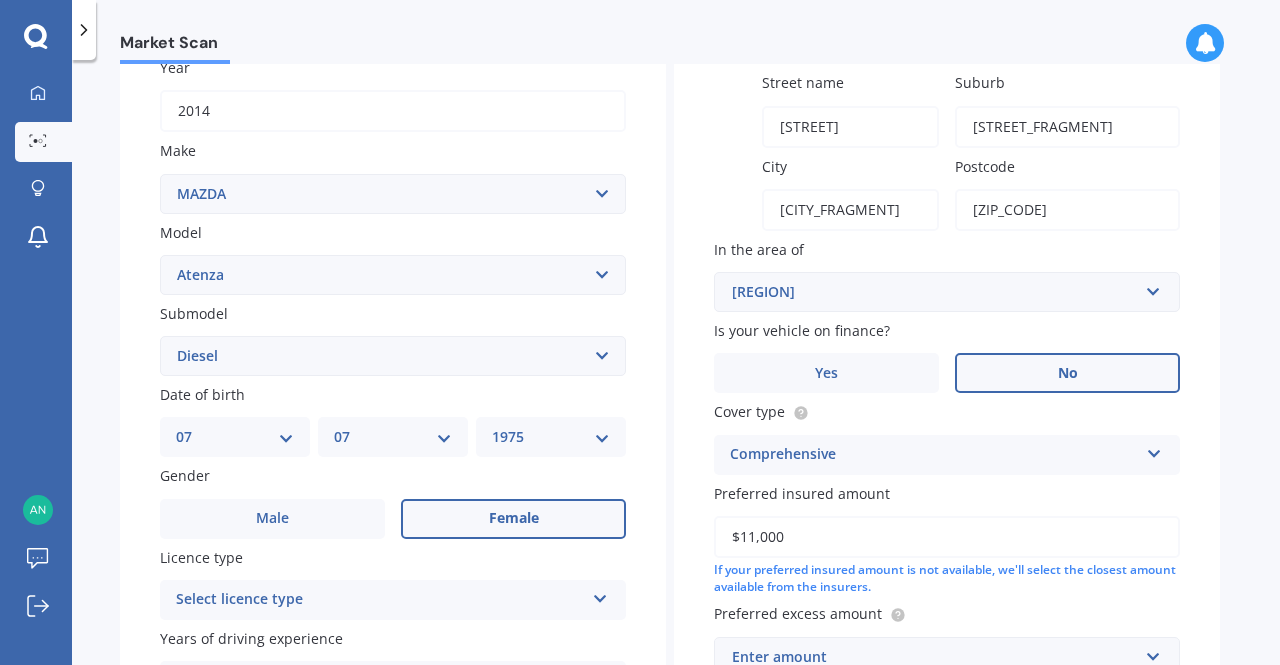 click on "Female" at bounding box center [513, 519] 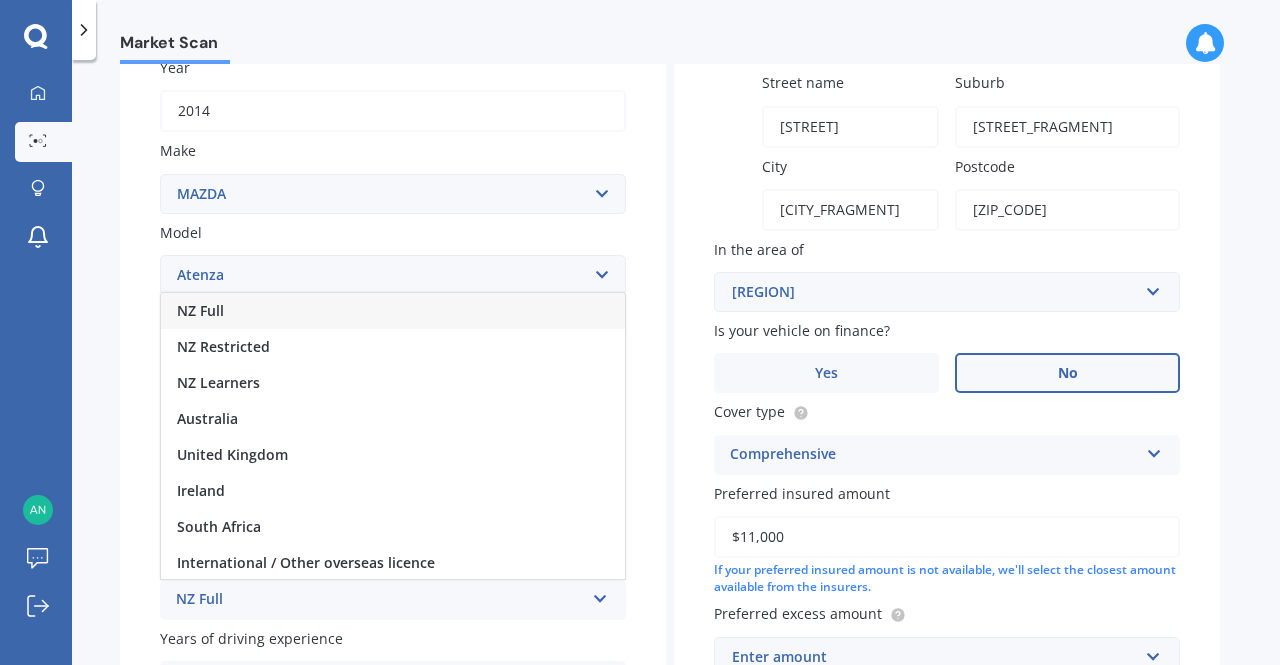 click on "NZ Full" at bounding box center (393, 311) 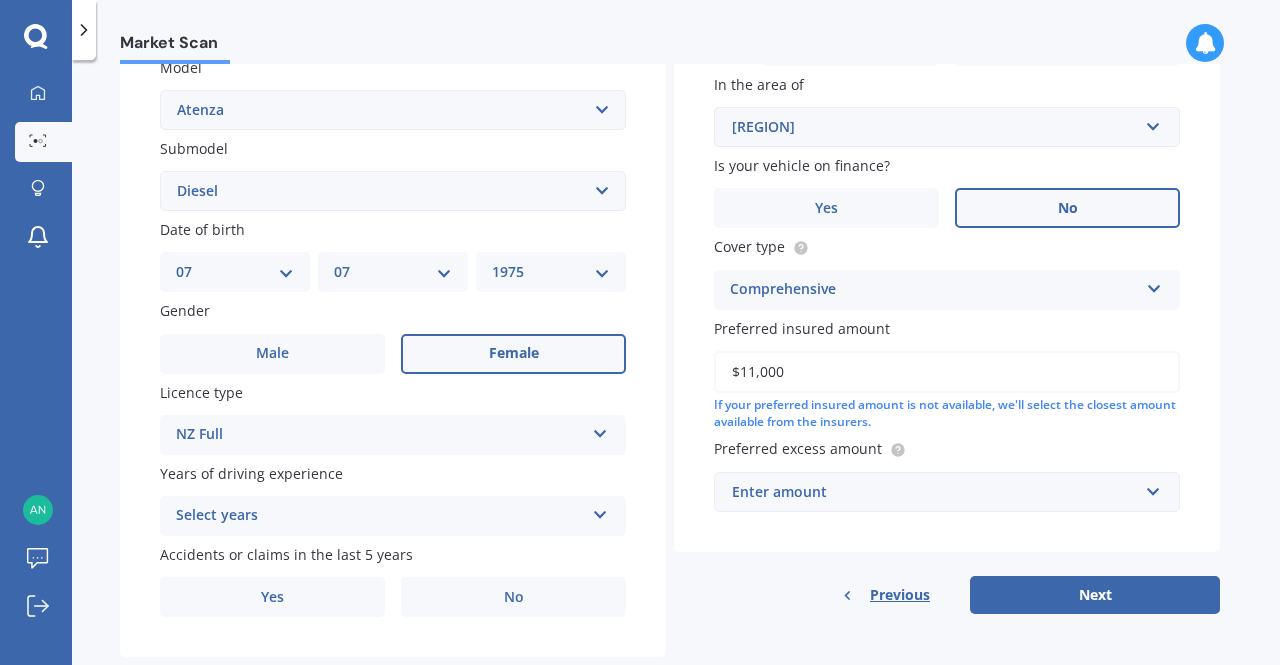 scroll, scrollTop: 515, scrollLeft: 0, axis: vertical 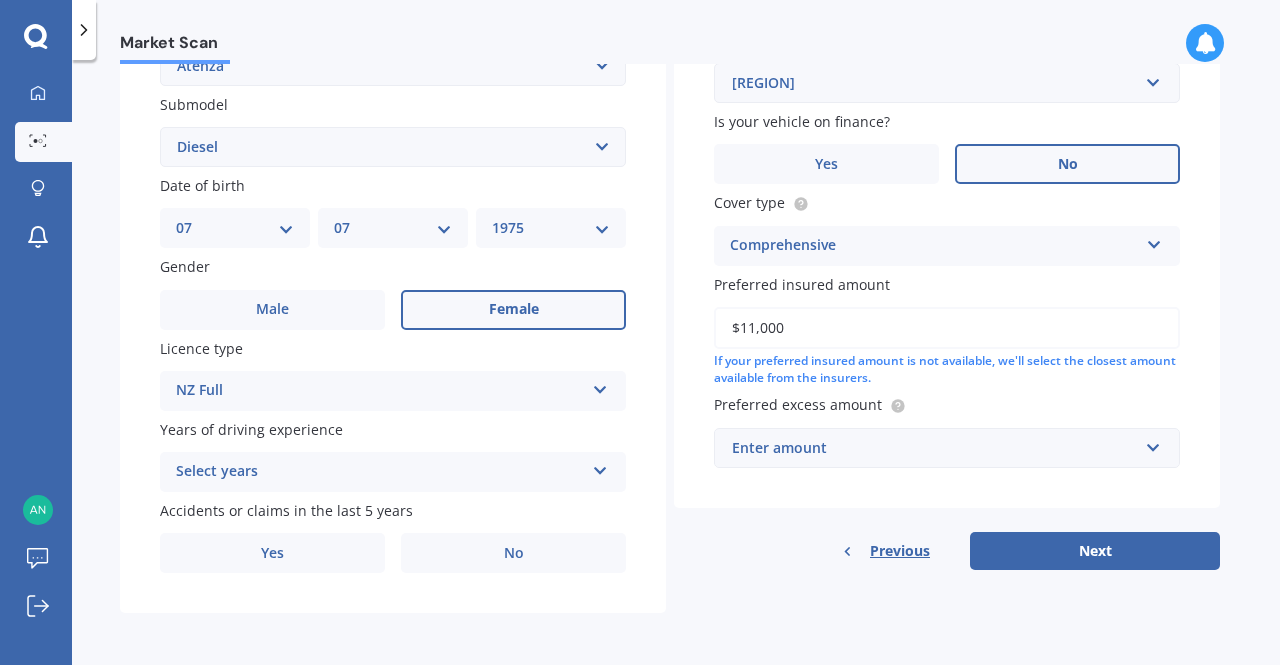 click at bounding box center [600, 467] 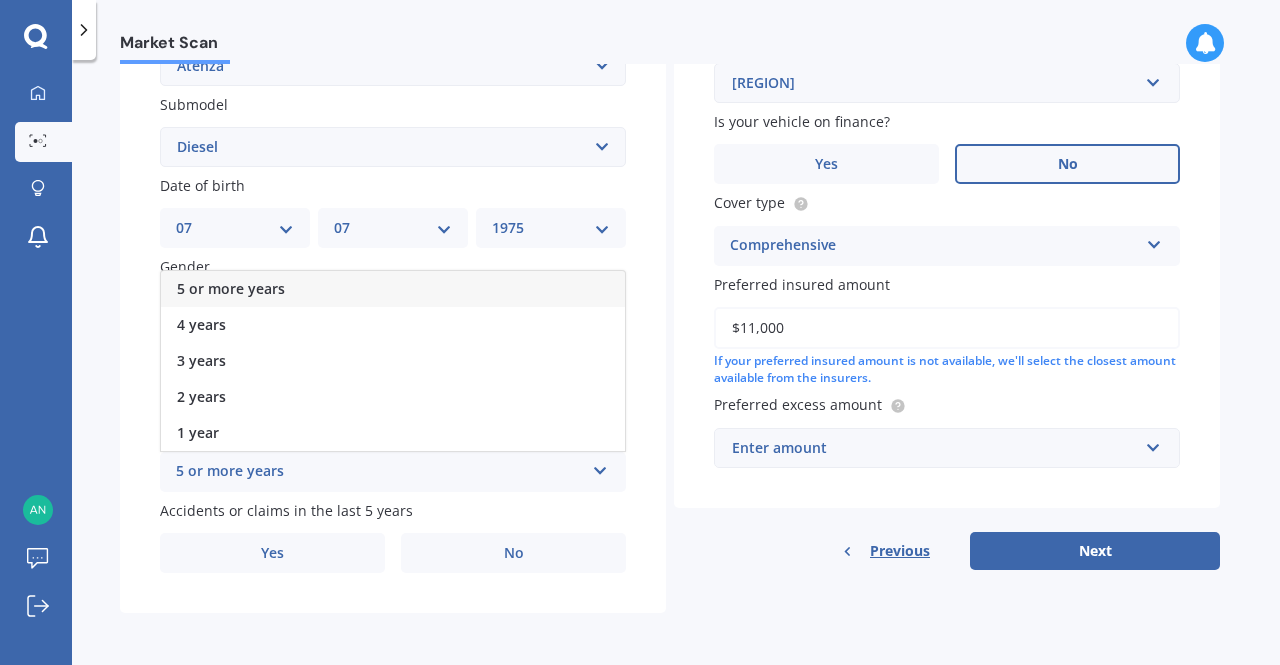 click on "5 or more years" at bounding box center [393, 289] 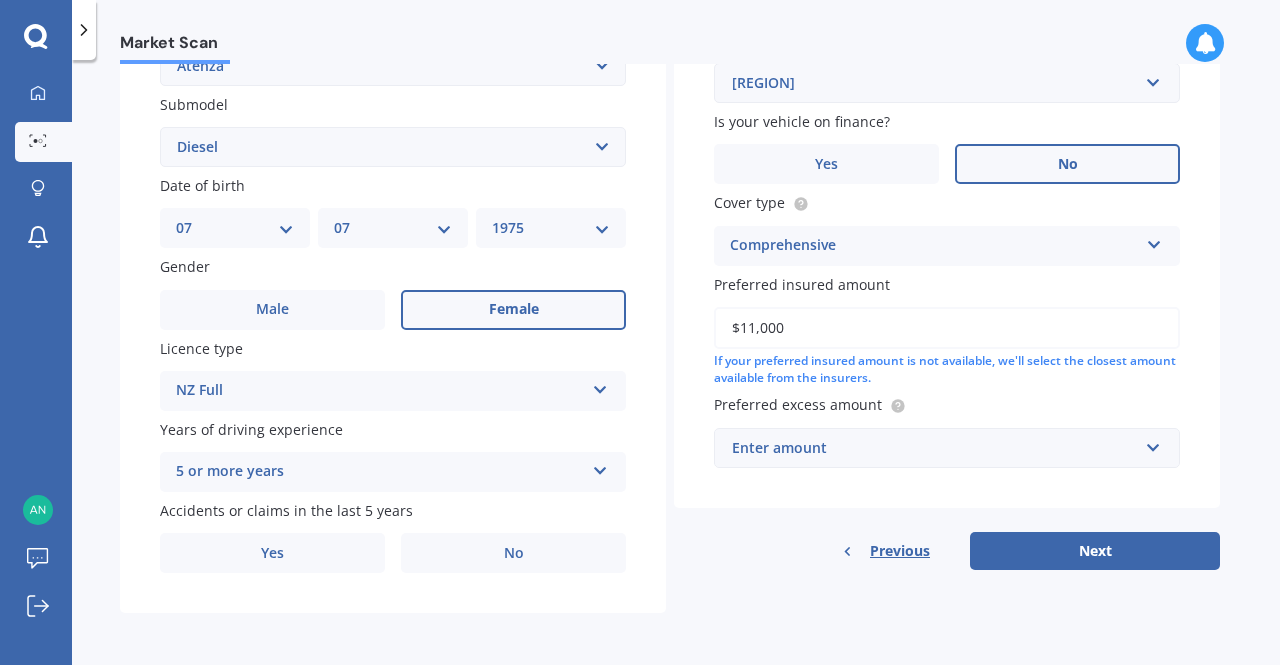 click on "Plate number Search I don’t have a number plate Year 2014 Make Select make AC ALFA ROMEO ASTON MARTIN AUDI AUSTIN BEDFORD Bentley BMW BYD CADILLAC CAN-AM CHERY CHEVROLET CHRYSLER Citroen CRUISEAIR CUPRA DAEWOO DAIHATSU DAIMLER DIAHATSU DODGE EXOCET FACTORY FIVE FERRARI FIAT Fiord FLEETWOOD FORD FOTON FRASER GEELY GENESIS GEORGIE BOY GMC GREAT WALL GWM HAVAL HILLMAN HINO HOLDEN HOLIDAY RAMBLER HONDA HUMMER HYUNDAI INFINITI ISUZU IVECO JAC JAECOO JAGUAR JEEP KGM KIA LADA LAMBORGHINI LANCIA LANDROVER LDV LEAPMOTOR LEXUS LINCOLN LOTUS LUNAR M.G M.G. MAHINDRA MASERATI MAZDA MCLAREN MERCEDES AMG Mercedes Benz MERCEDES-AMG MERCURY MINI Mitsubishi MORGAN MORRIS NEWMAR Nissan OMODA OPEL OXFORD PEUGEOT Plymouth Polestar PONTIAC PORSCHE PROTON RAM Range Rover Rayne RENAULT ROLLS ROYCE ROVER SAAB SATURN SEAT SHELBY SKODA SMART SSANGYONG SUBARU SUZUKI TATA TESLA TIFFIN Toyota TRIUMPH TVR Vauxhall VOLKSWAGEN VOLVO WESTFIELD WINNEBAGO ZX Model Select model 121 2 3 323 323 / Familia 6 626 929 Atenza Autozam Axela AZ3" at bounding box center (393, 149) 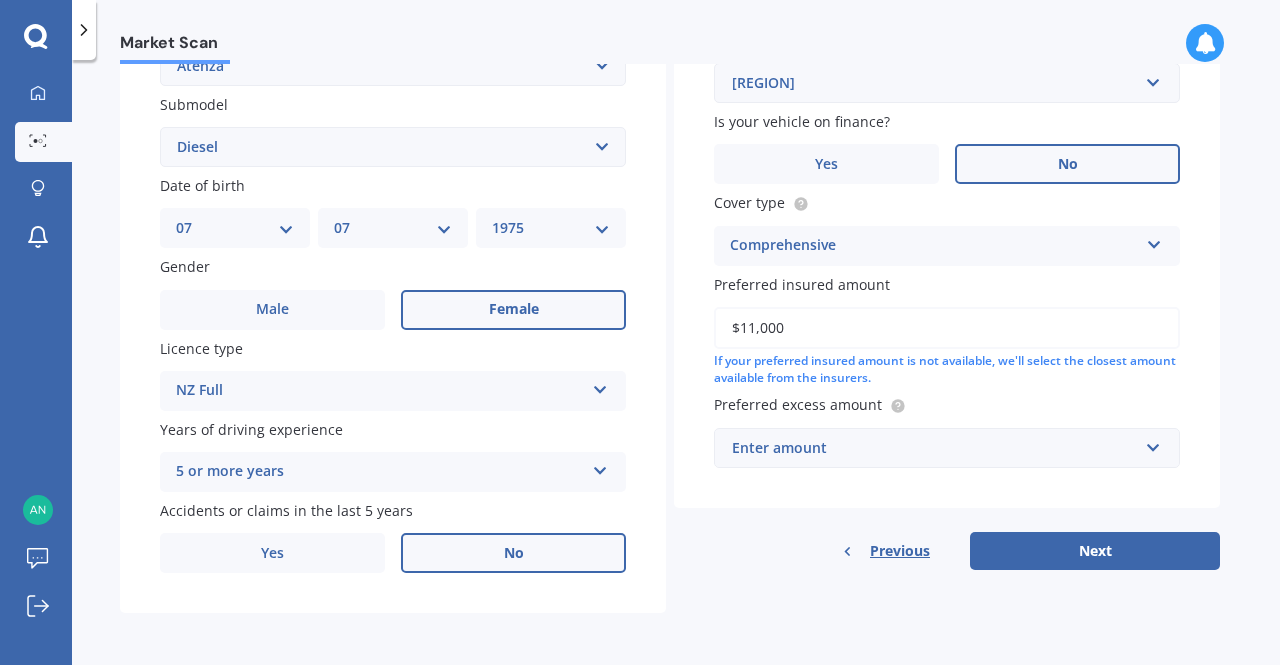 click on "No" at bounding box center (513, 553) 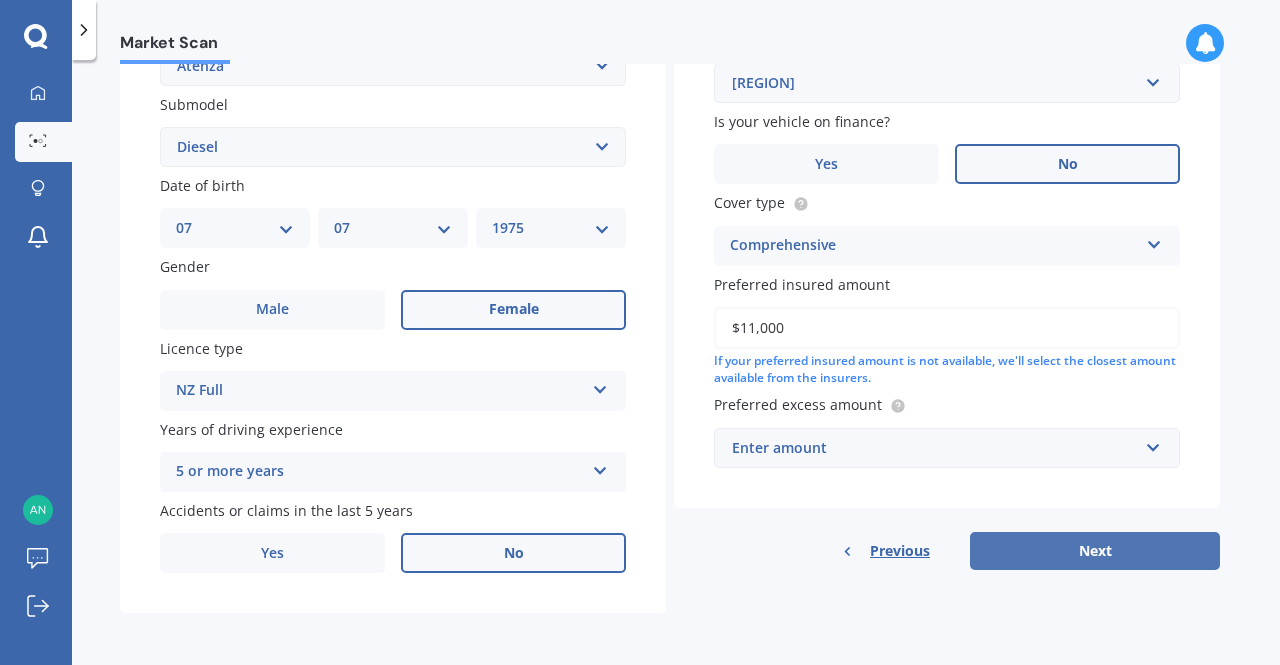 click on "Next" at bounding box center [1095, 551] 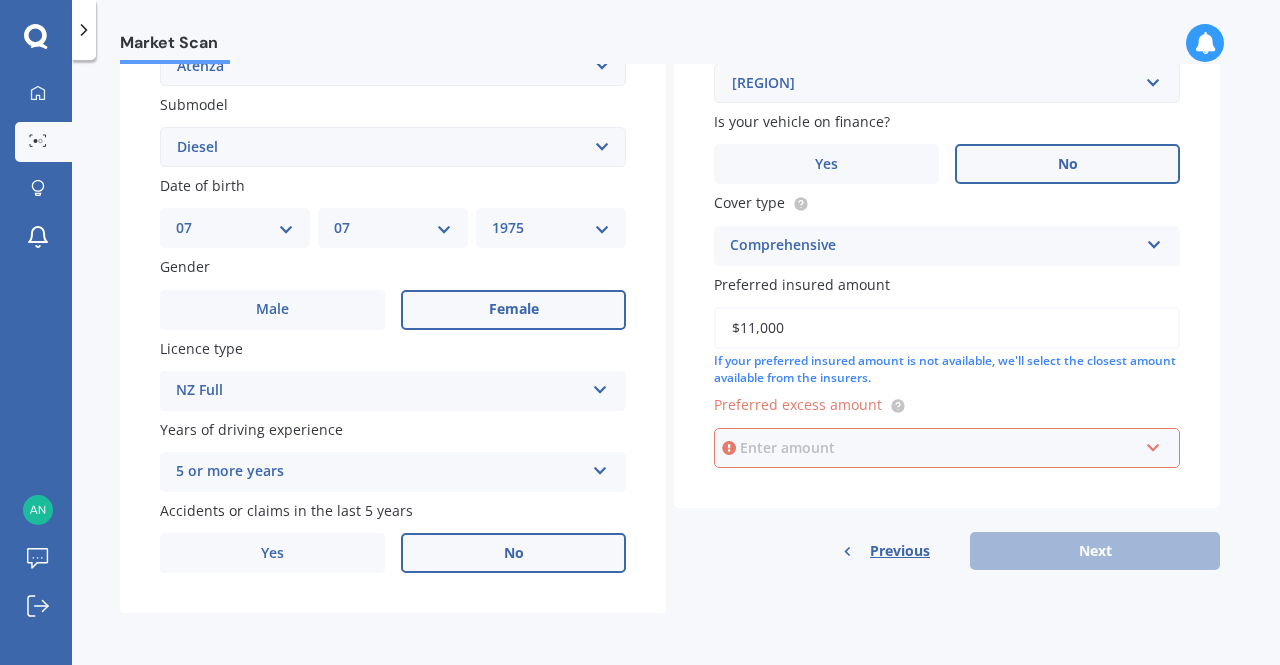 click at bounding box center [940, 448] 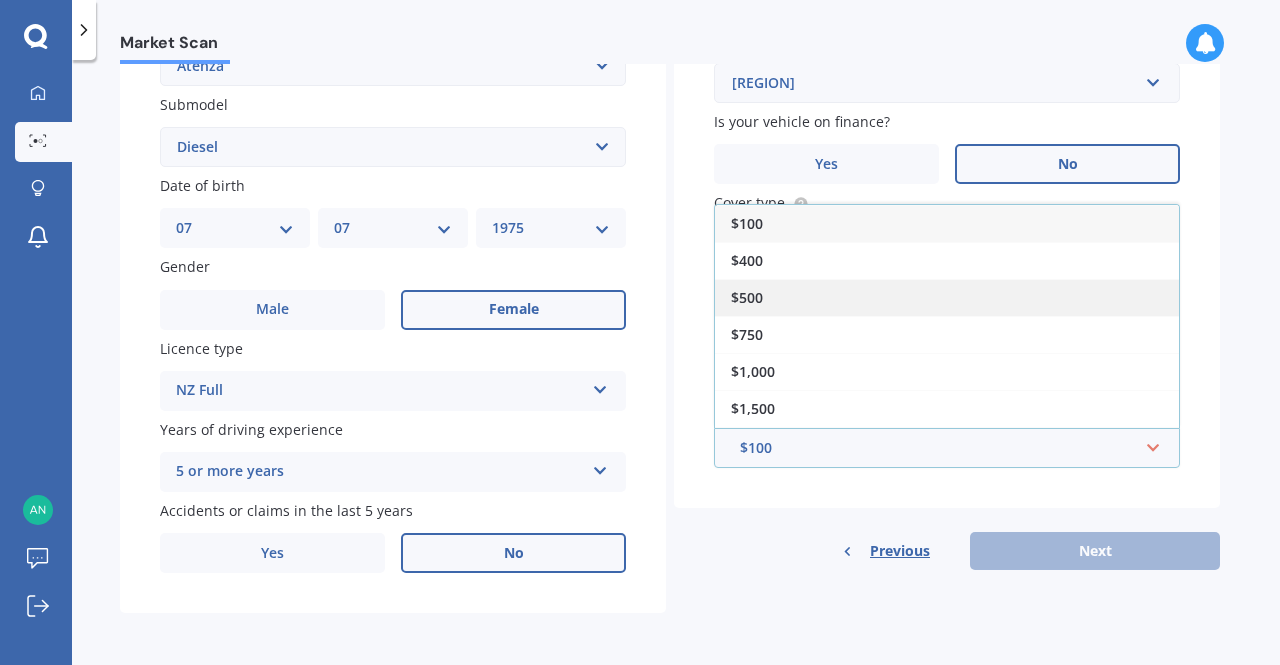 click on "$500" at bounding box center [947, 297] 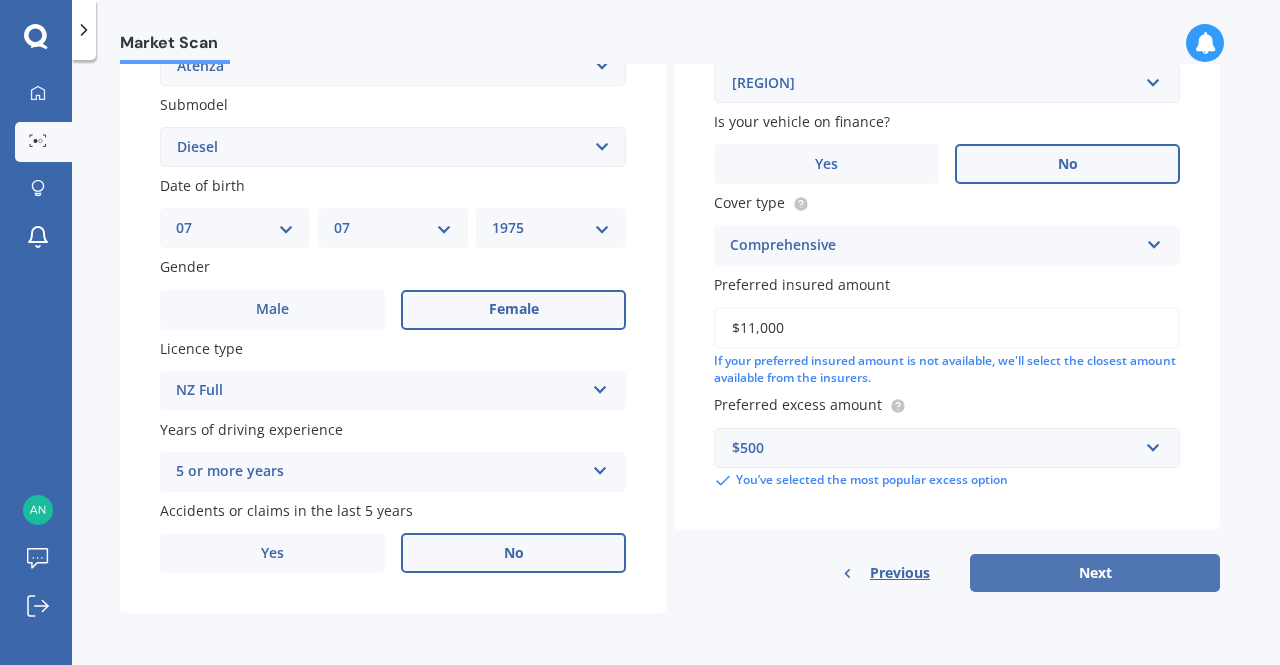 click on "Next" at bounding box center [1095, 573] 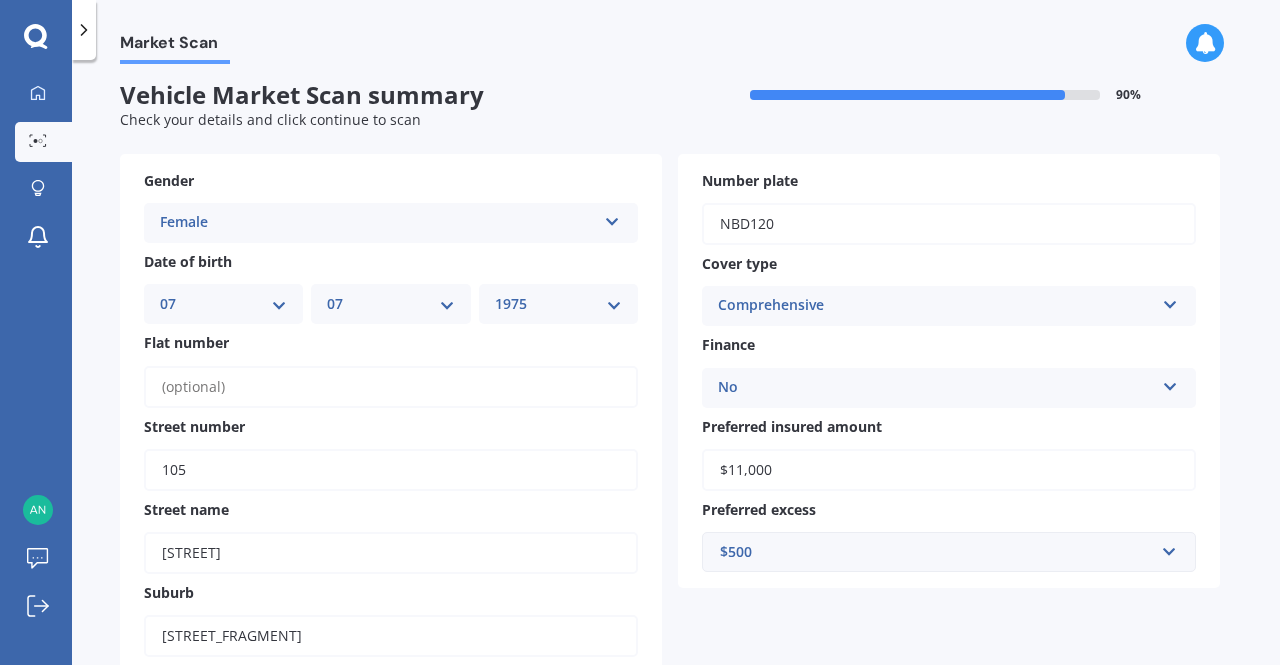 scroll, scrollTop: 0, scrollLeft: 0, axis: both 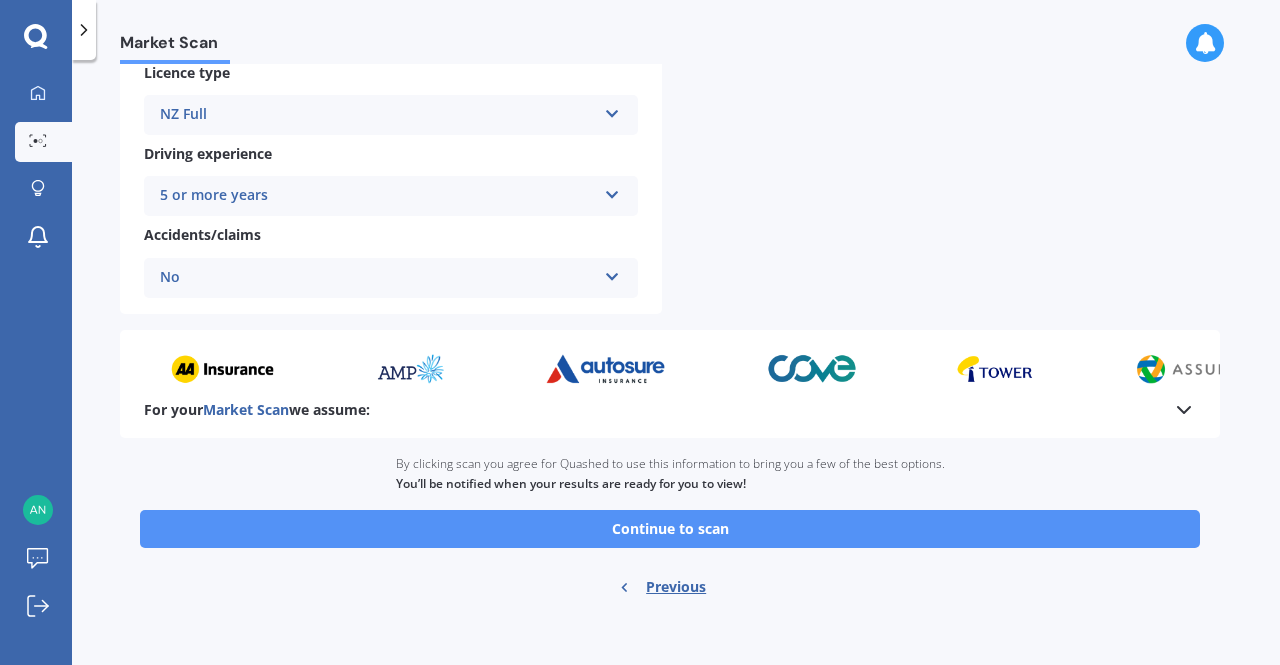 click on "Continue to scan" at bounding box center [670, 529] 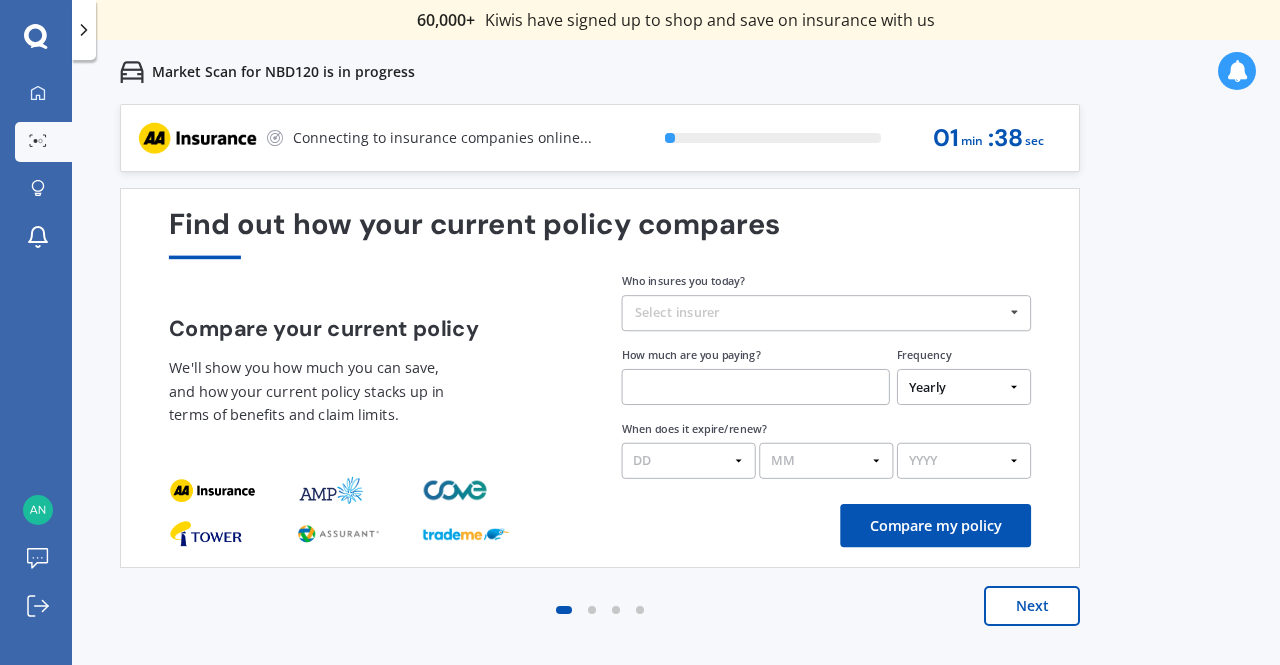 scroll, scrollTop: 0, scrollLeft: 0, axis: both 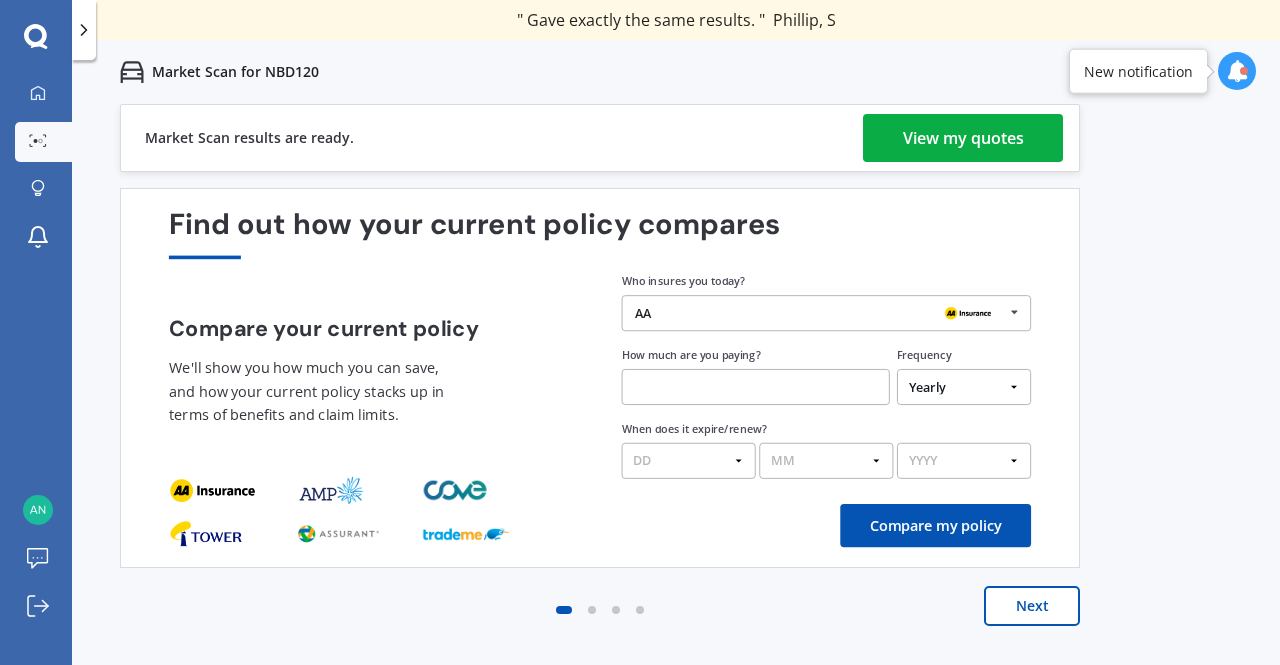 click on "View my quotes" at bounding box center [963, 138] 